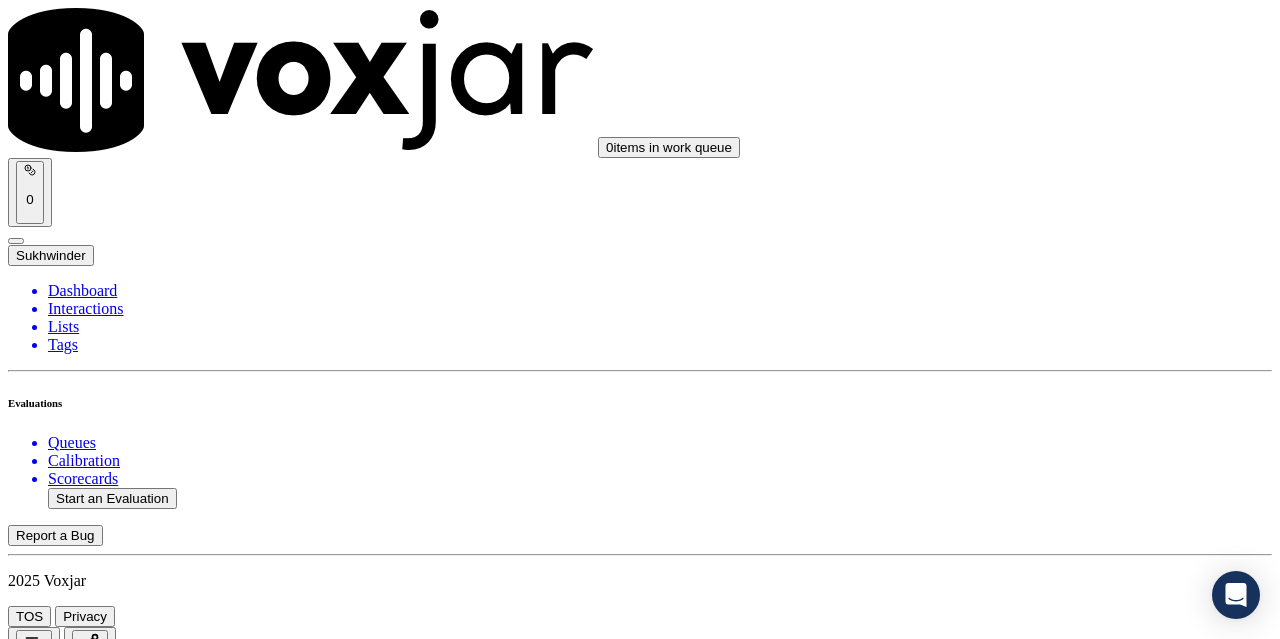 scroll, scrollTop: 0, scrollLeft: 0, axis: both 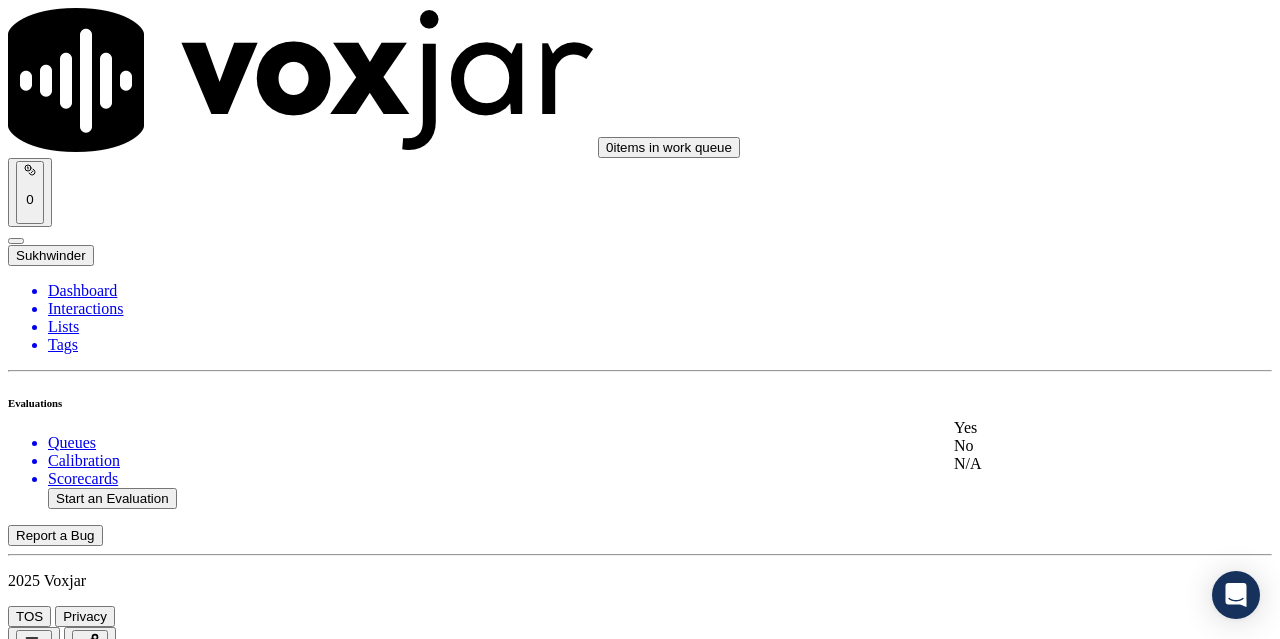 click on "Yes" at bounding box center [1067, 428] 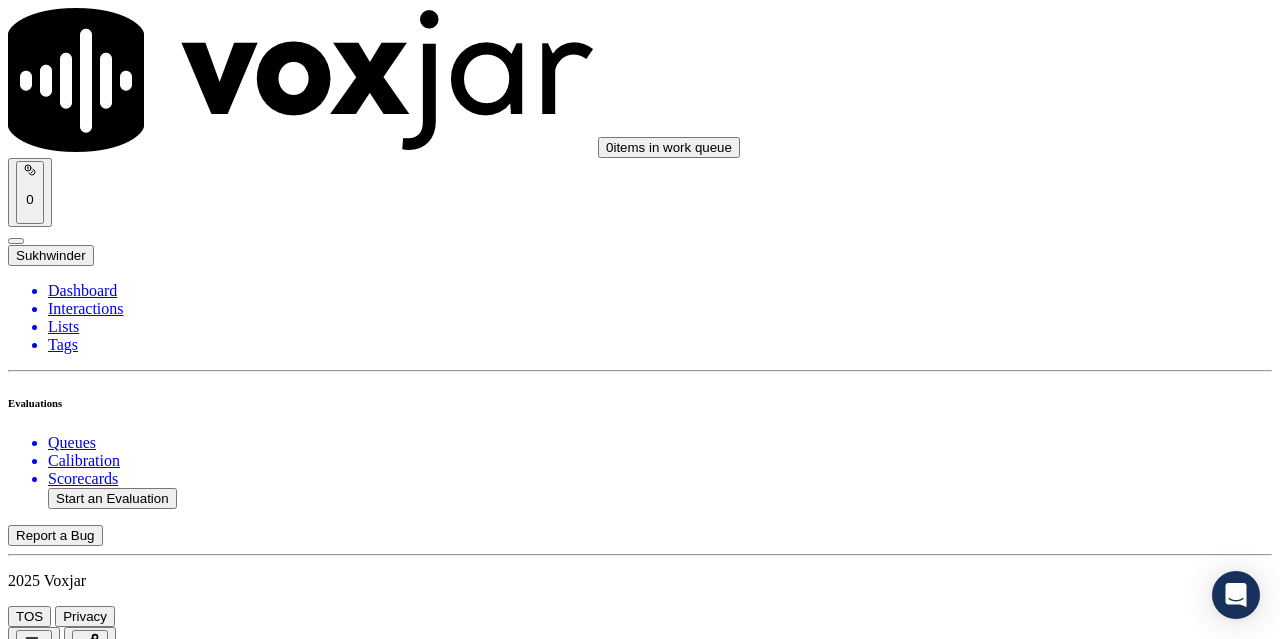 scroll, scrollTop: 500, scrollLeft: 0, axis: vertical 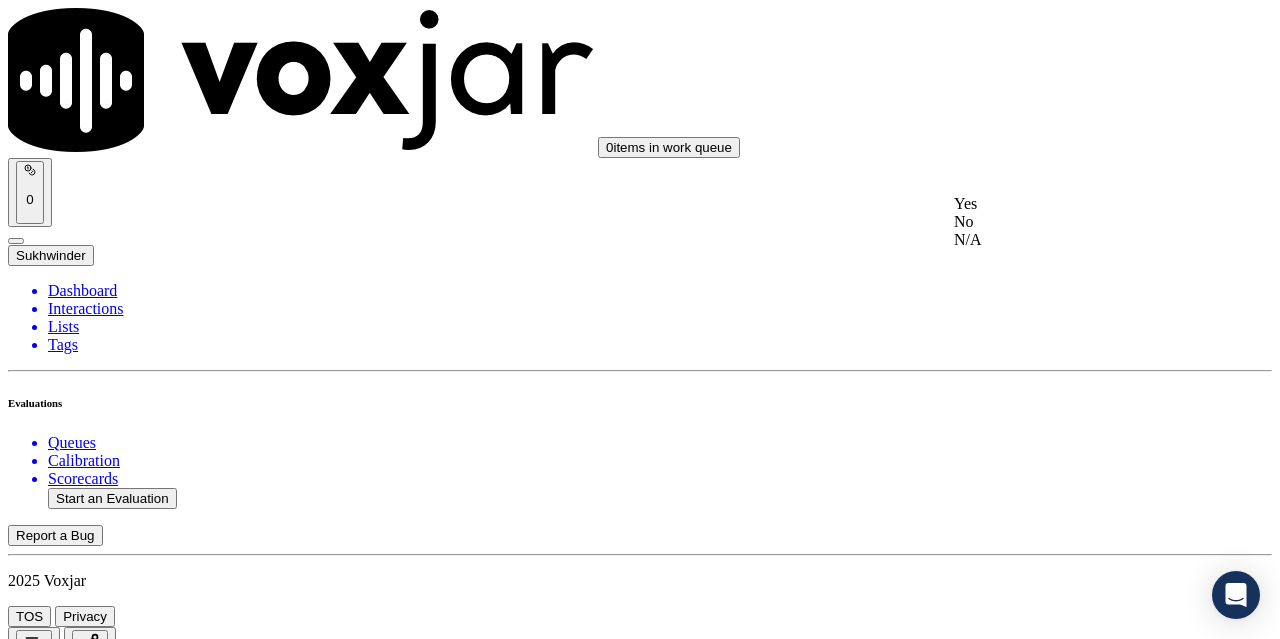 click on "Yes" at bounding box center [1067, 204] 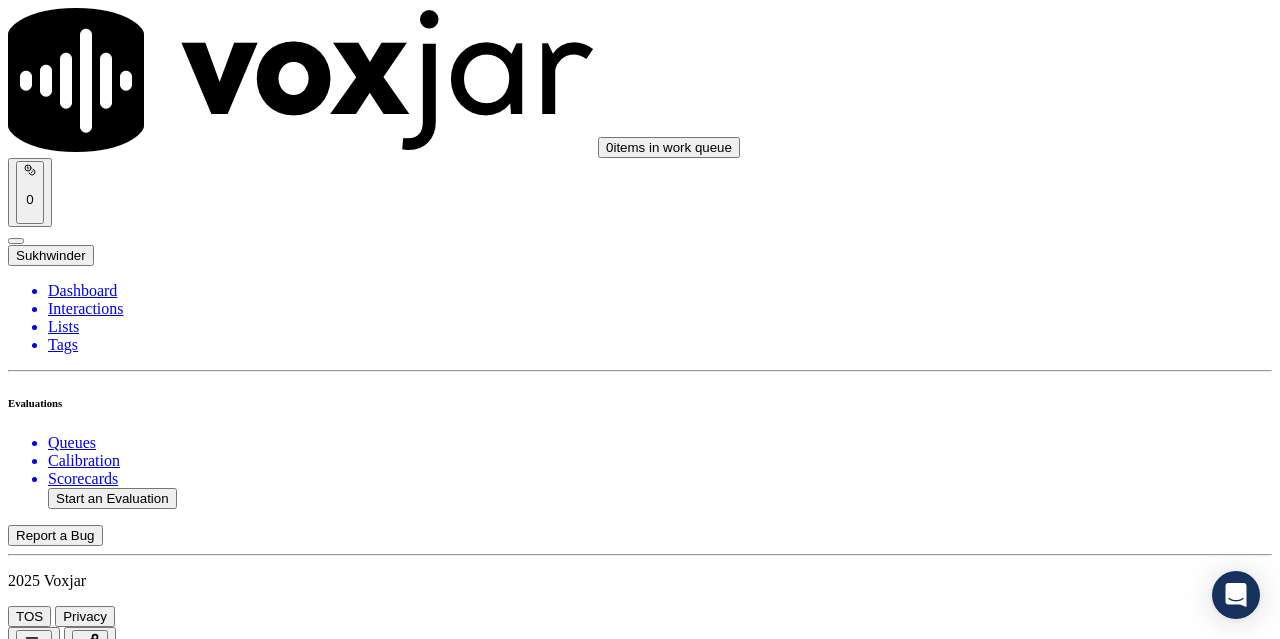 click on "Select an answer" at bounding box center [67, 2861] 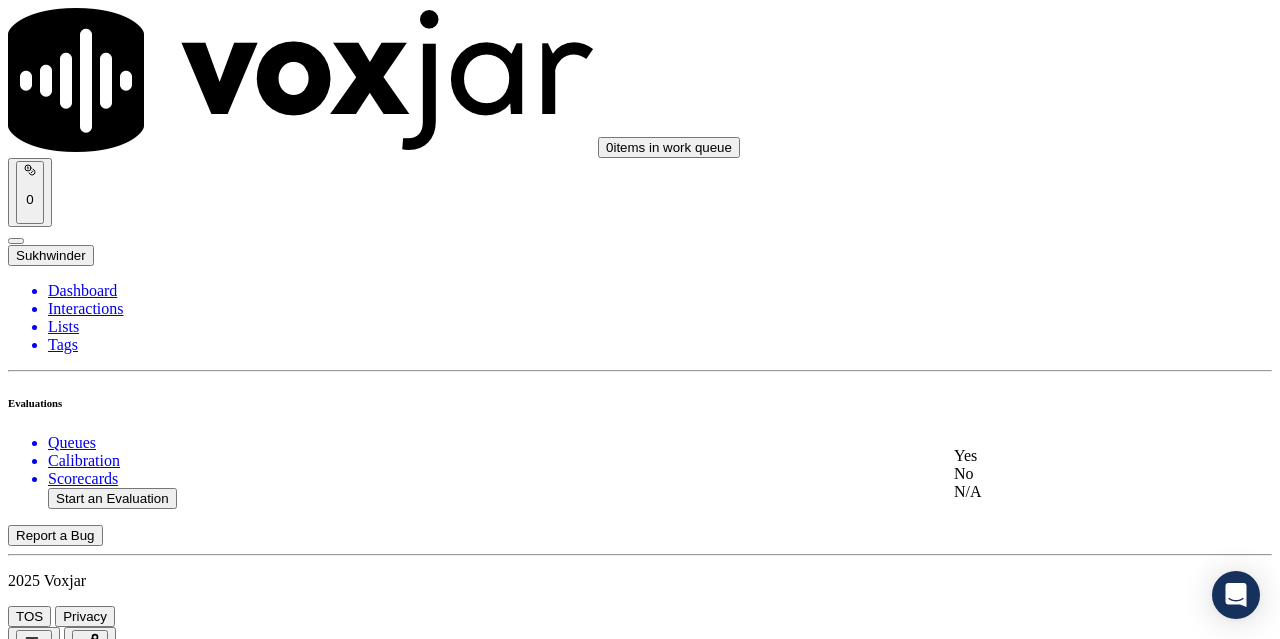 click on "Yes" at bounding box center [1067, 456] 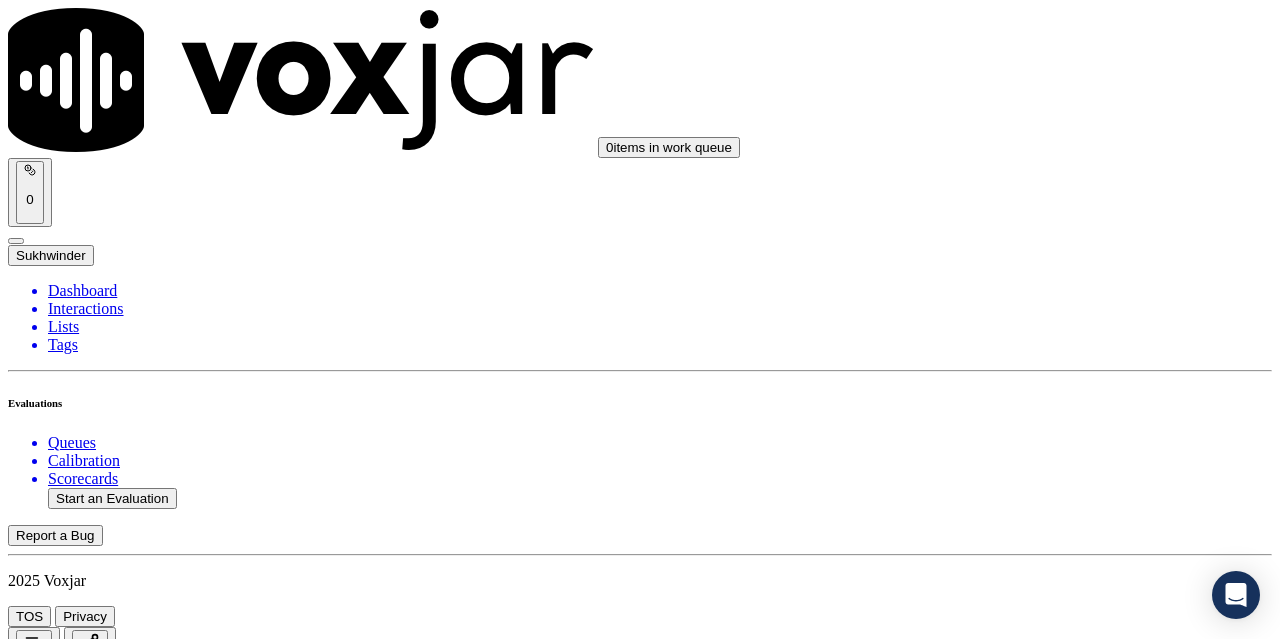 scroll, scrollTop: 900, scrollLeft: 0, axis: vertical 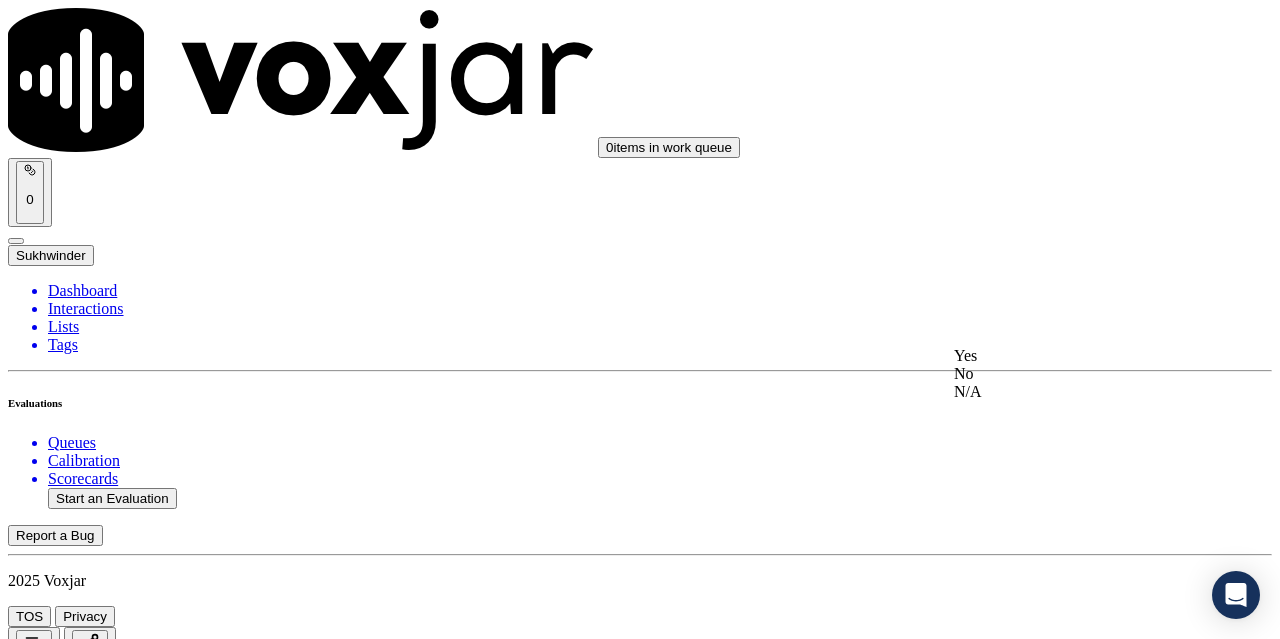 click on "N/A" 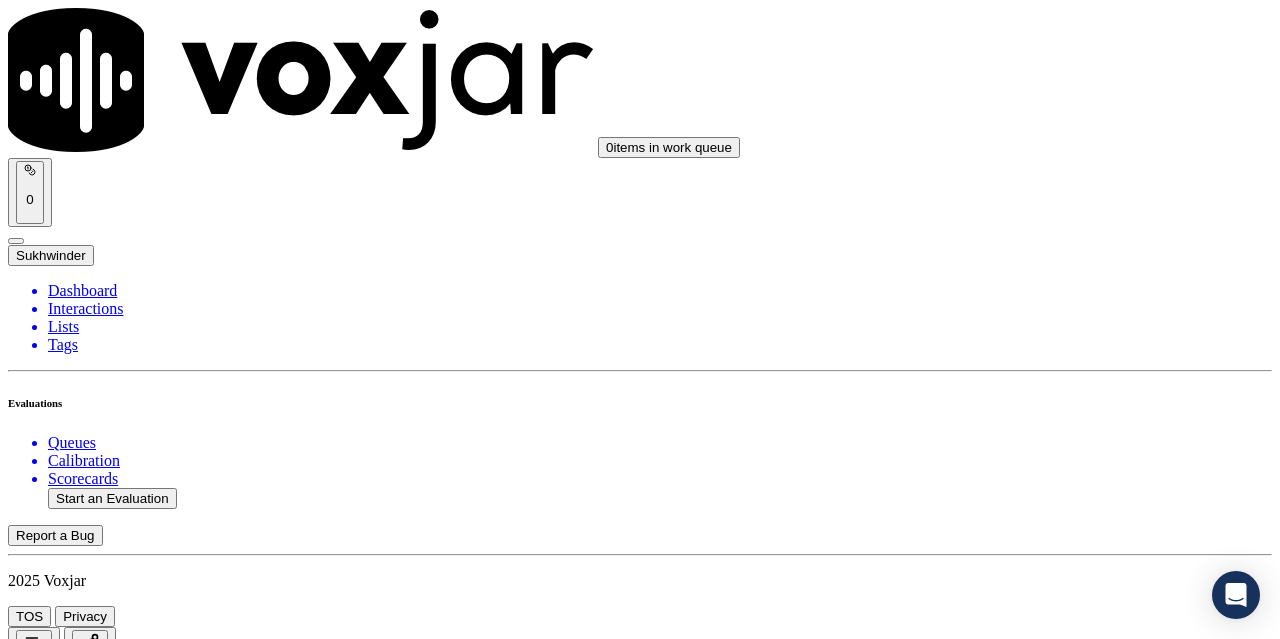 scroll, scrollTop: 1400, scrollLeft: 0, axis: vertical 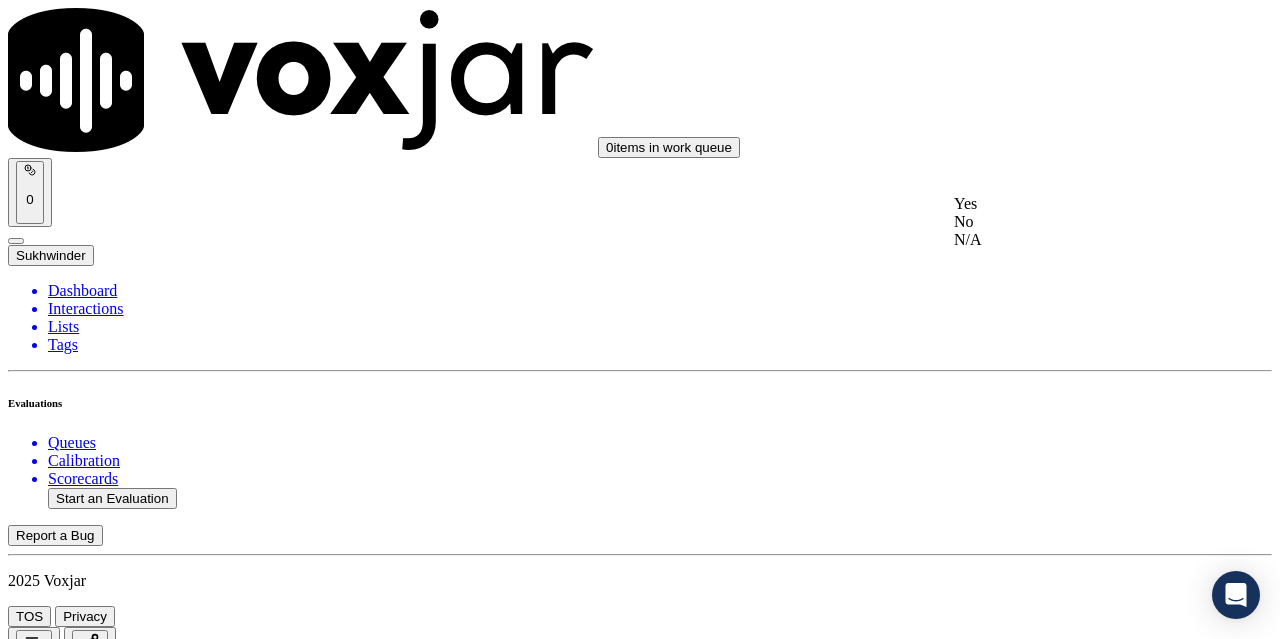 click on "N/A" 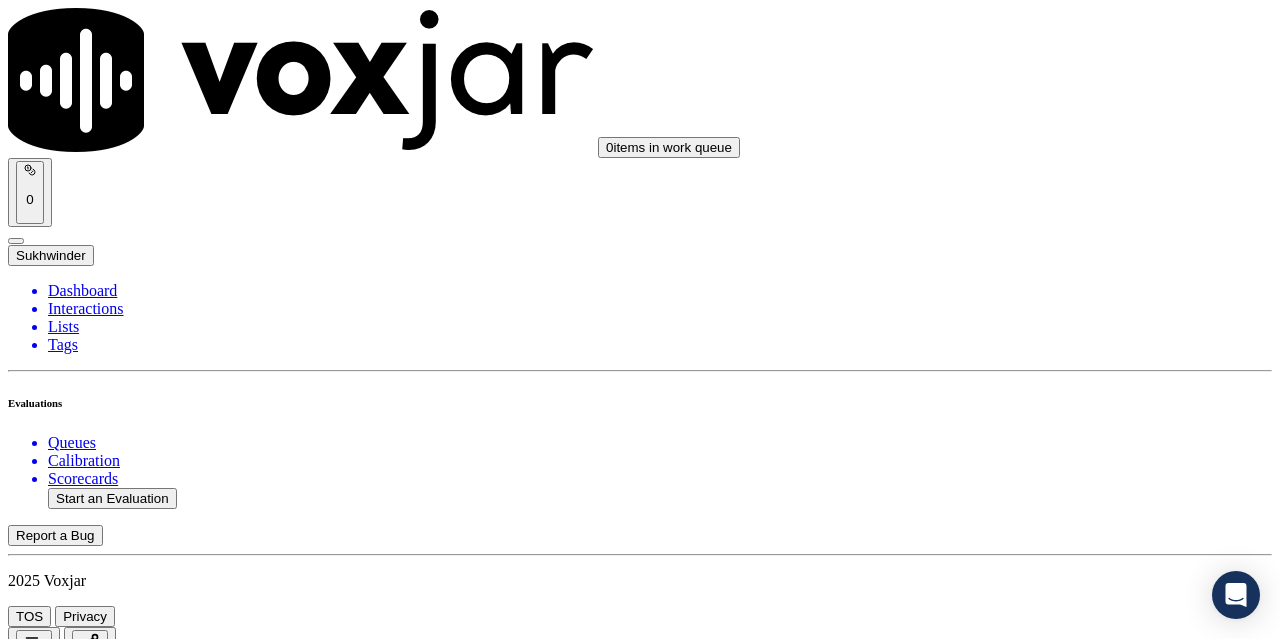 scroll, scrollTop: 1600, scrollLeft: 0, axis: vertical 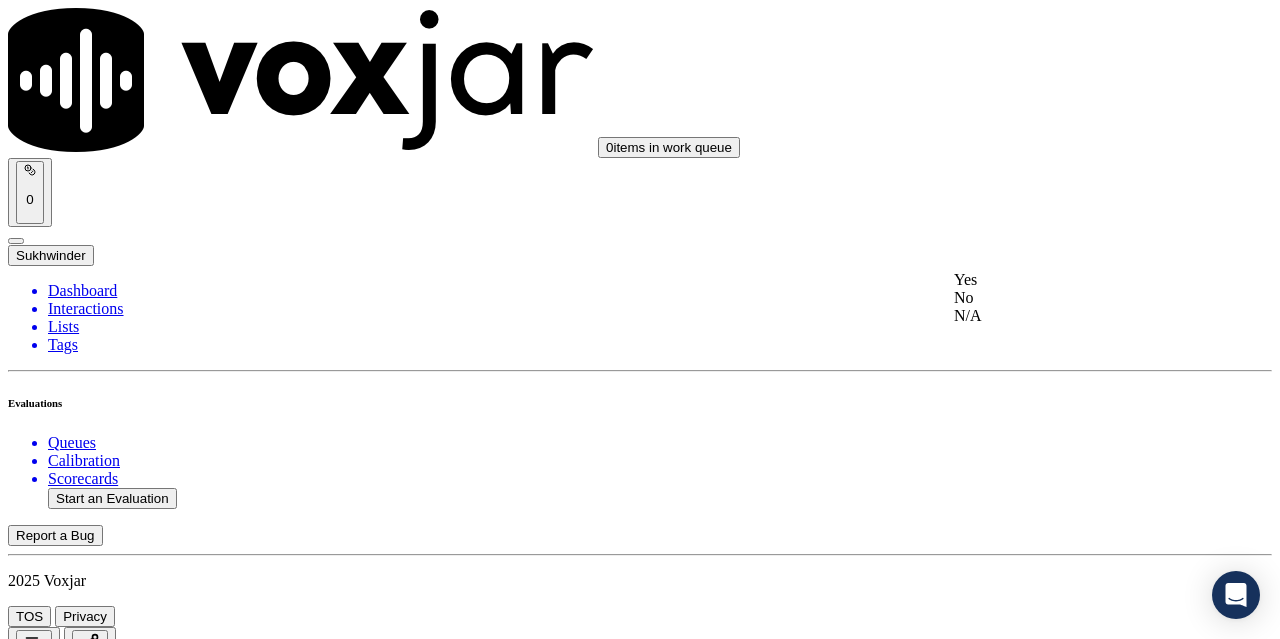 click on "Yes" at bounding box center [1067, 280] 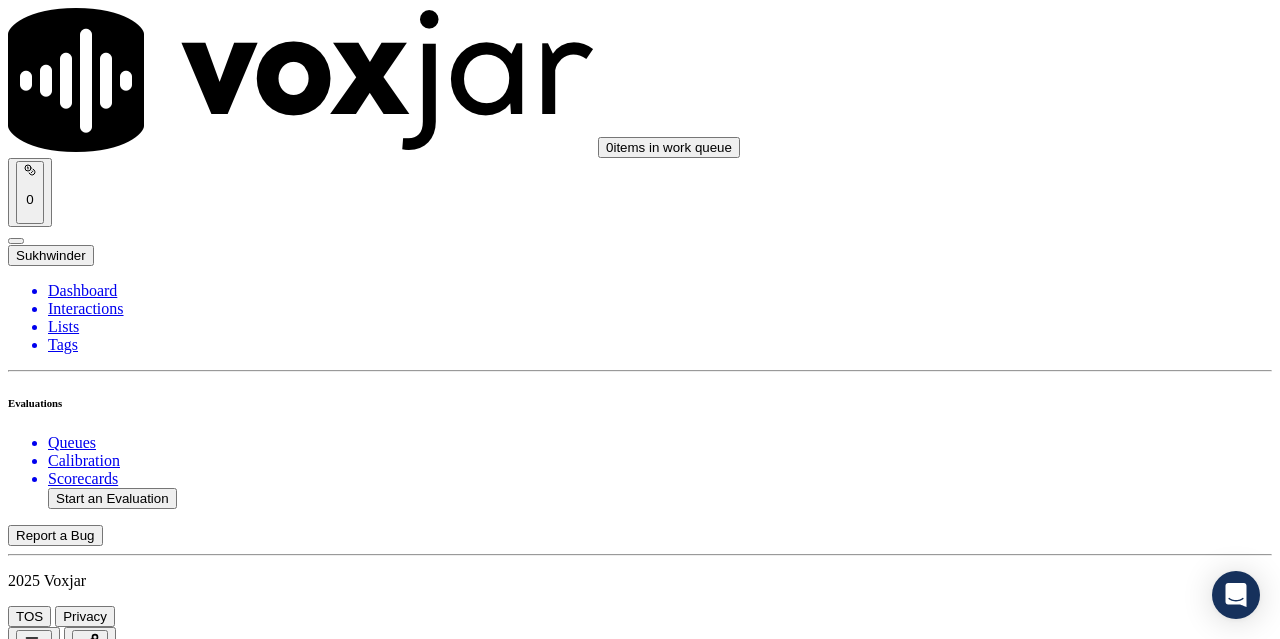 scroll, scrollTop: 2000, scrollLeft: 0, axis: vertical 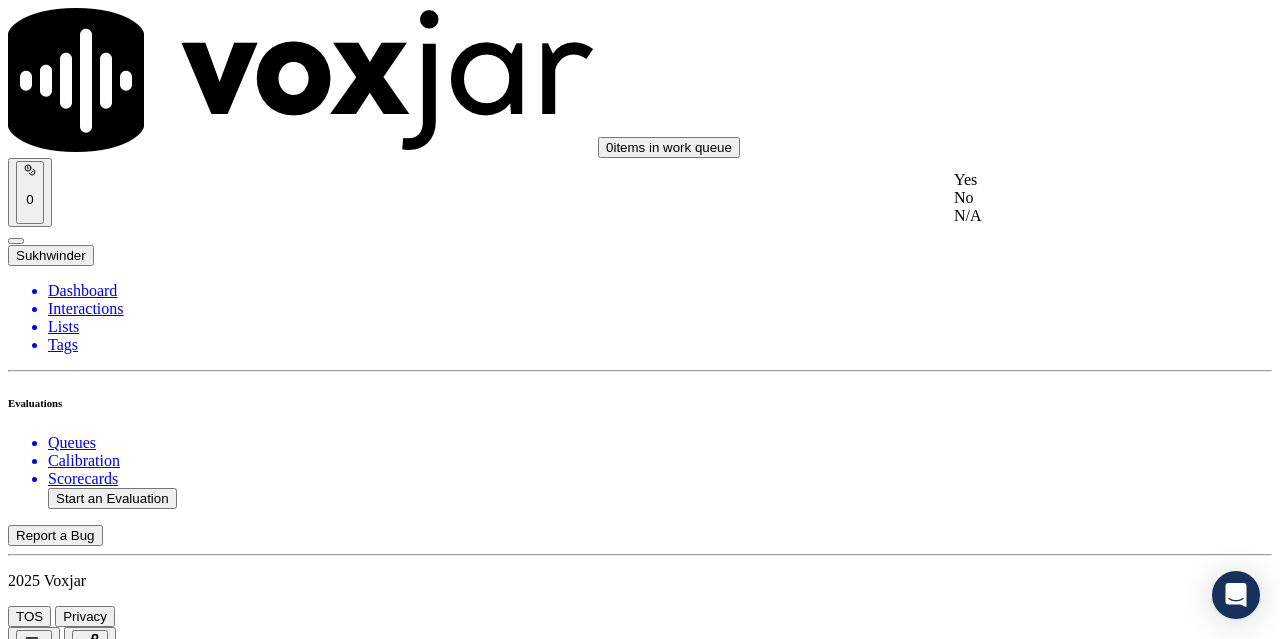 click on "Yes" at bounding box center (1067, 180) 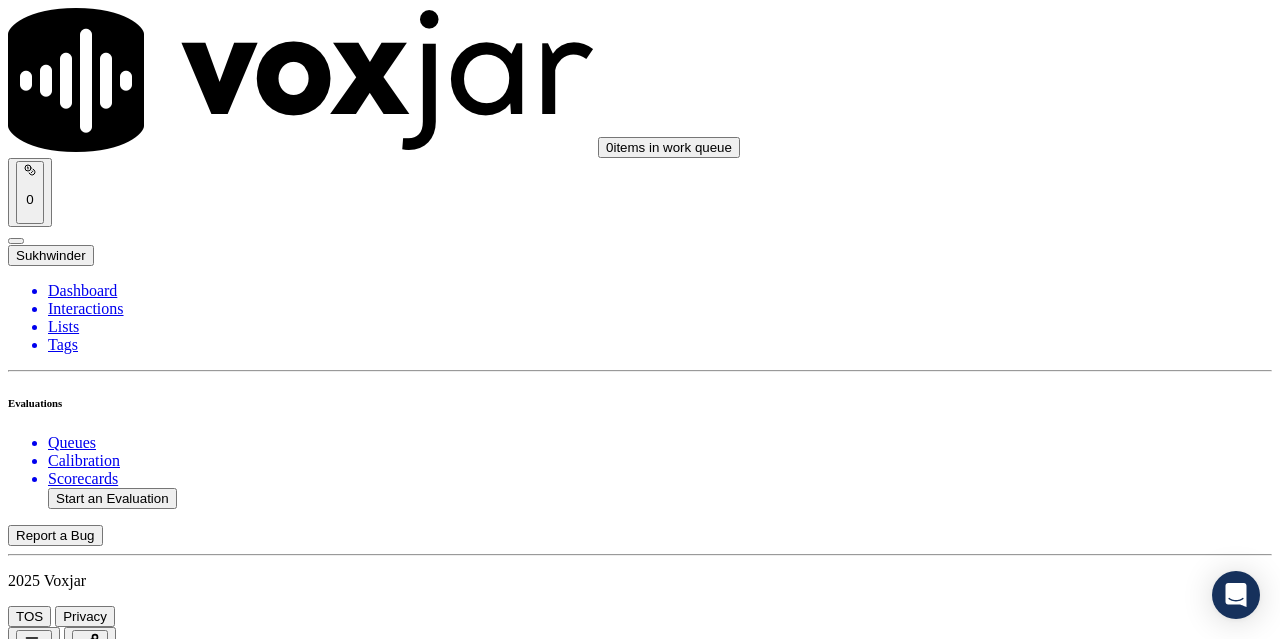 click on "Select an answer" at bounding box center [67, 4058] 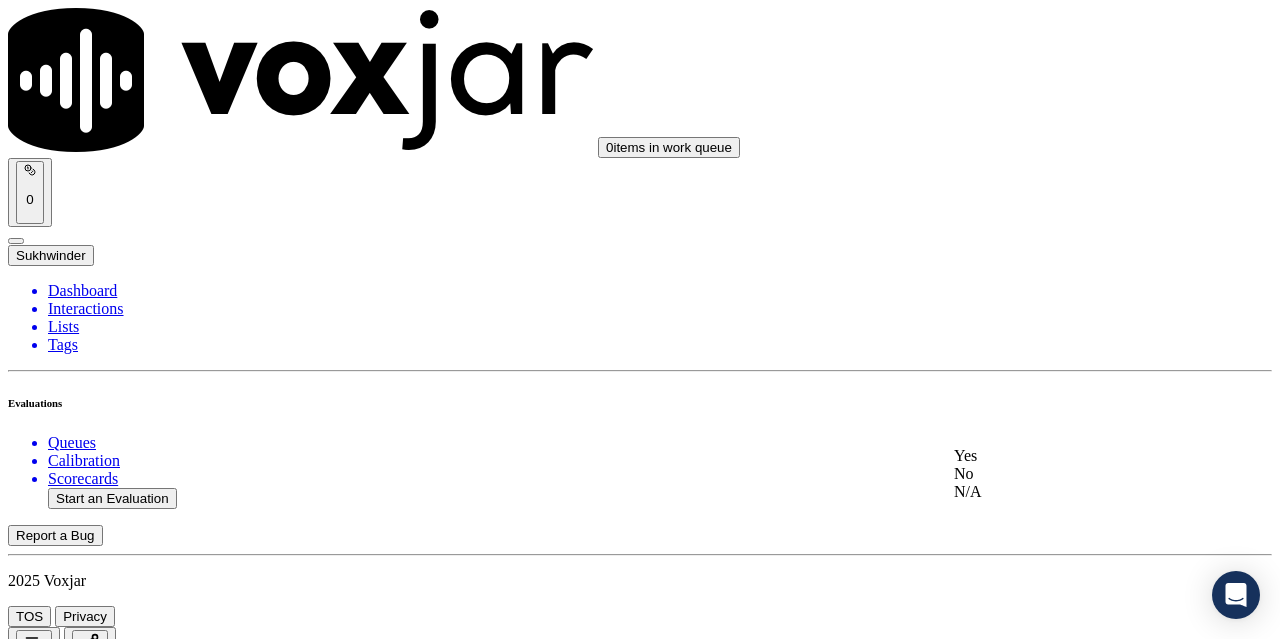 click on "Yes" at bounding box center [1067, 456] 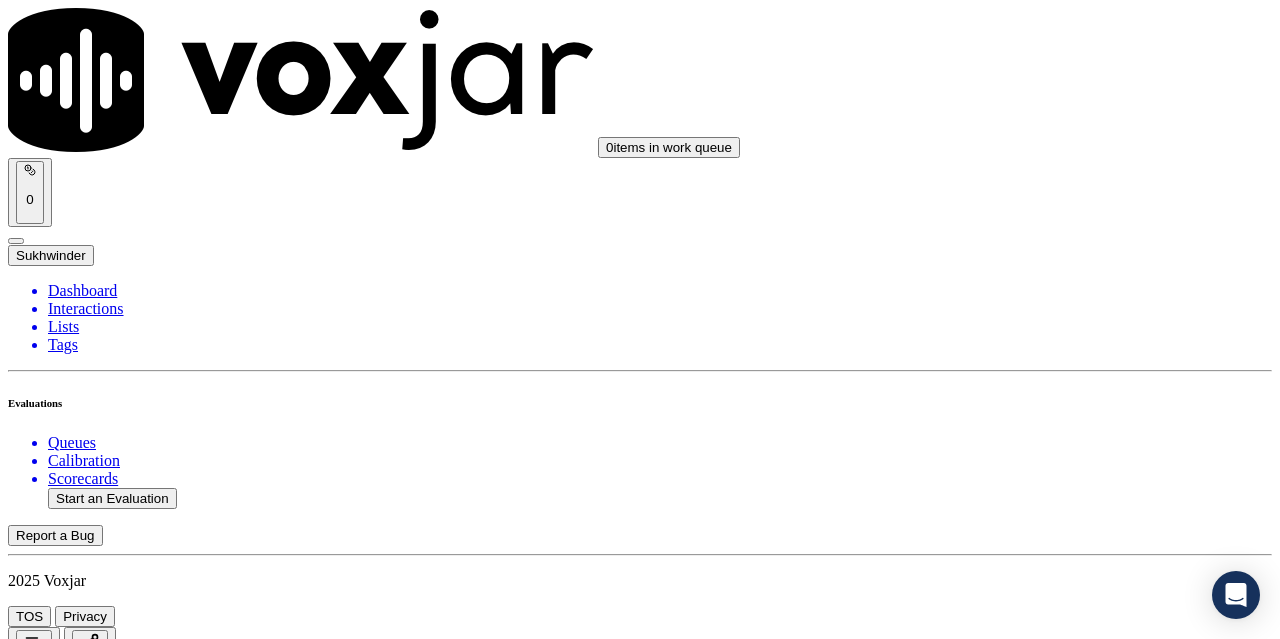scroll, scrollTop: 2500, scrollLeft: 0, axis: vertical 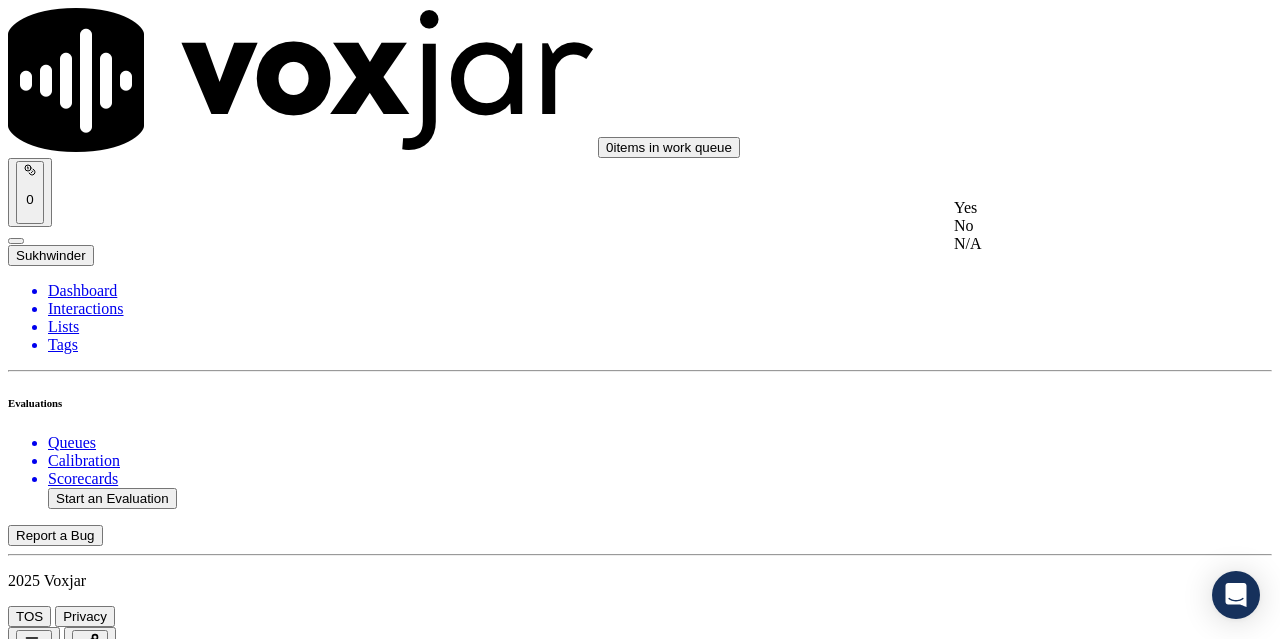 click on "Yes" at bounding box center (1067, 208) 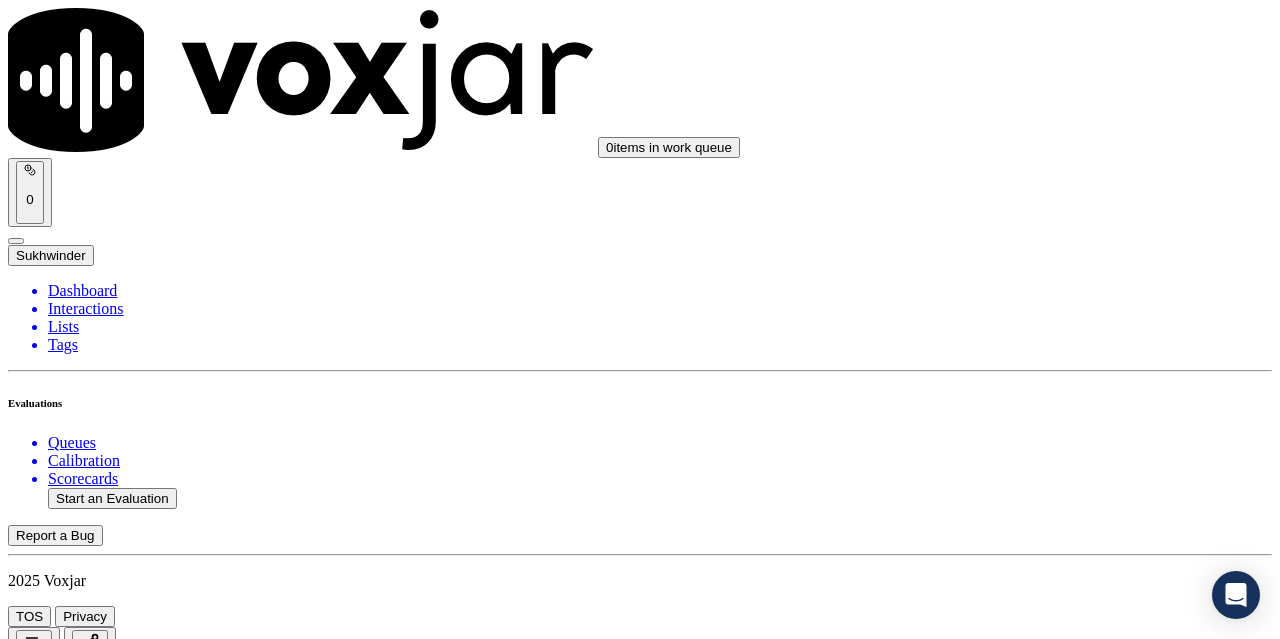 click on "Select an answer" at bounding box center (67, 4516) 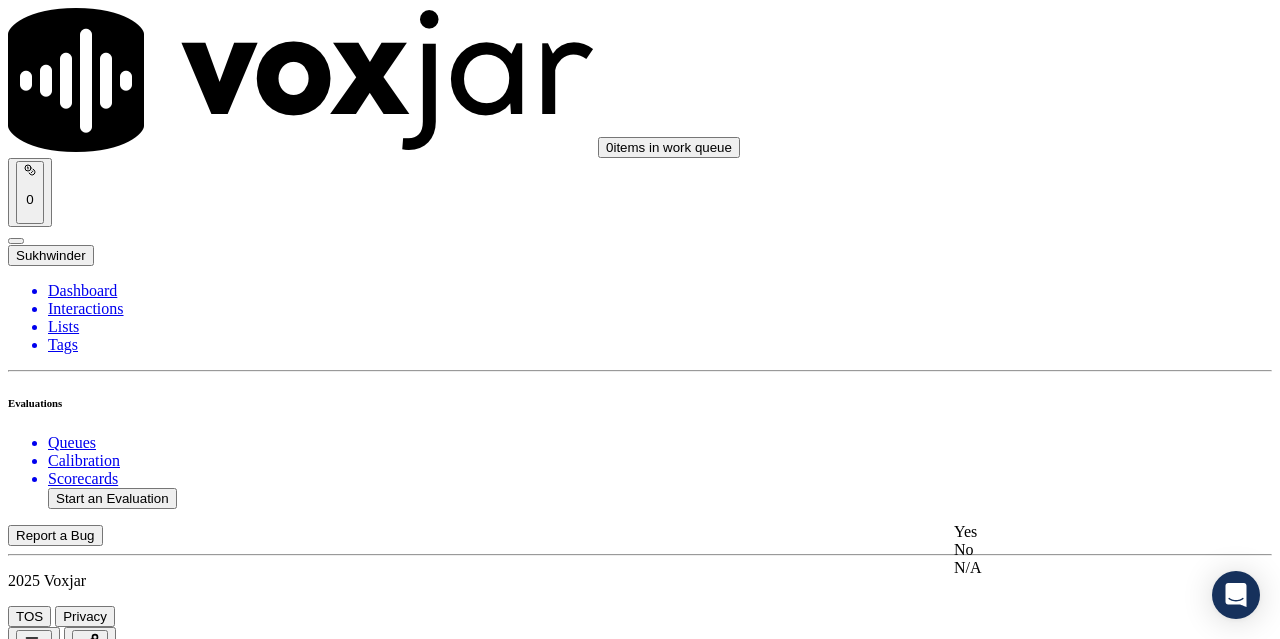 click on "Yes" at bounding box center (1067, 532) 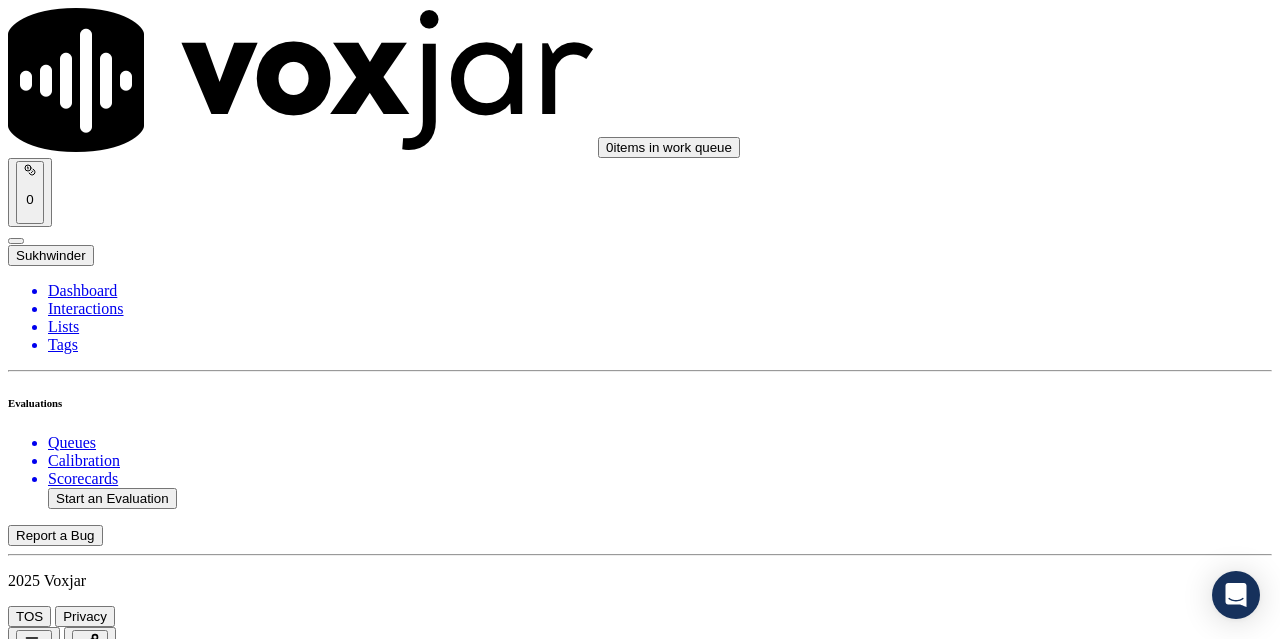 scroll, scrollTop: 2900, scrollLeft: 0, axis: vertical 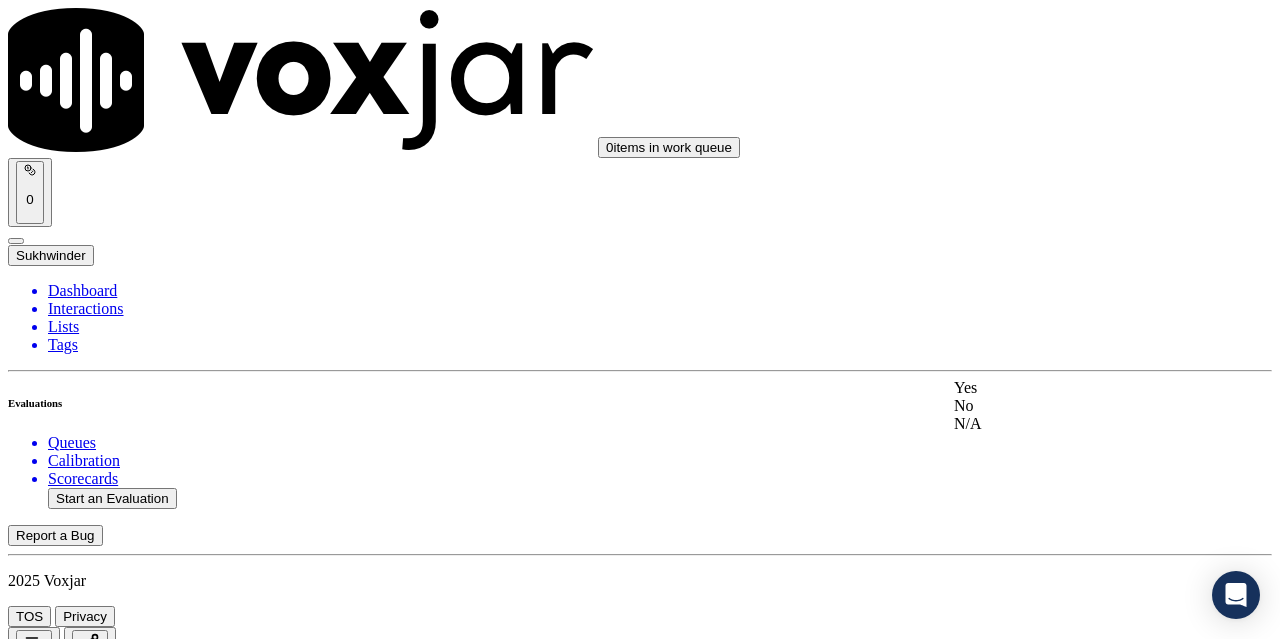 click on "Yes" at bounding box center (1067, 388) 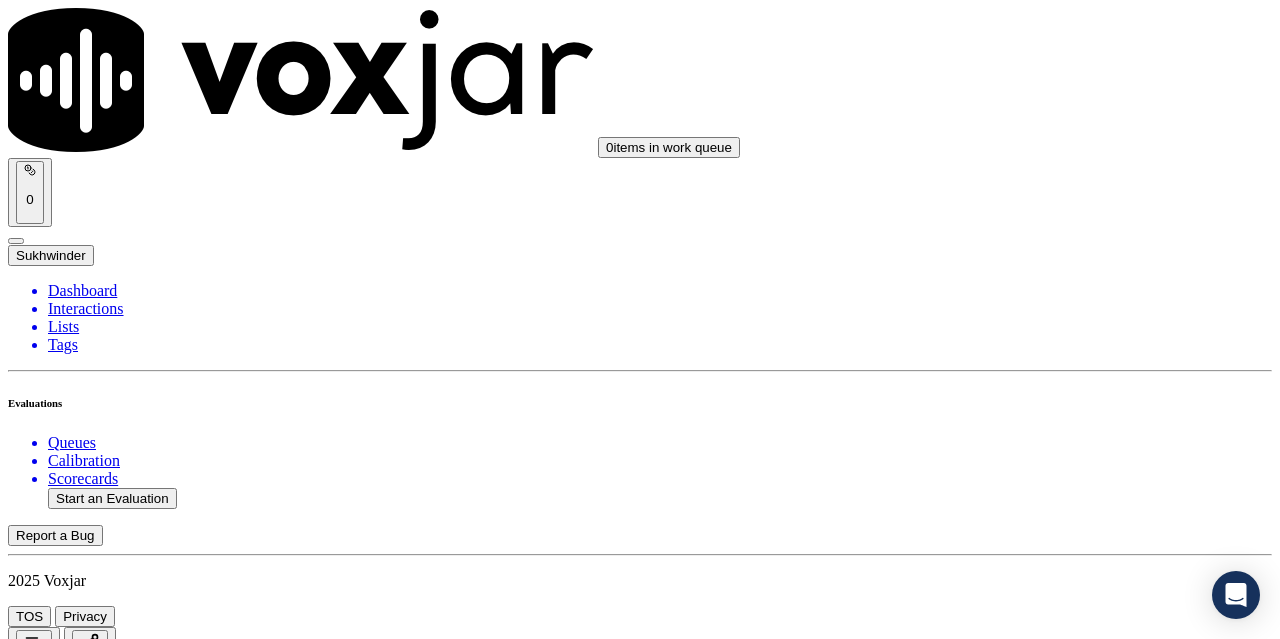 scroll, scrollTop: 3300, scrollLeft: 0, axis: vertical 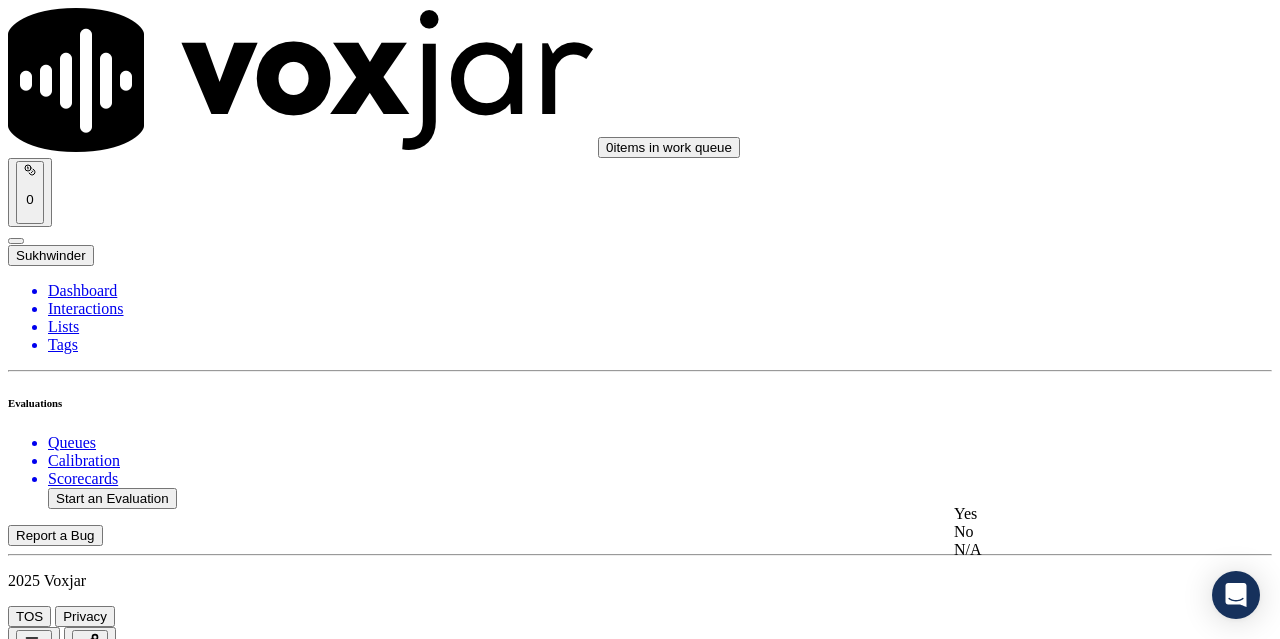 click on "Yes" at bounding box center (1067, 514) 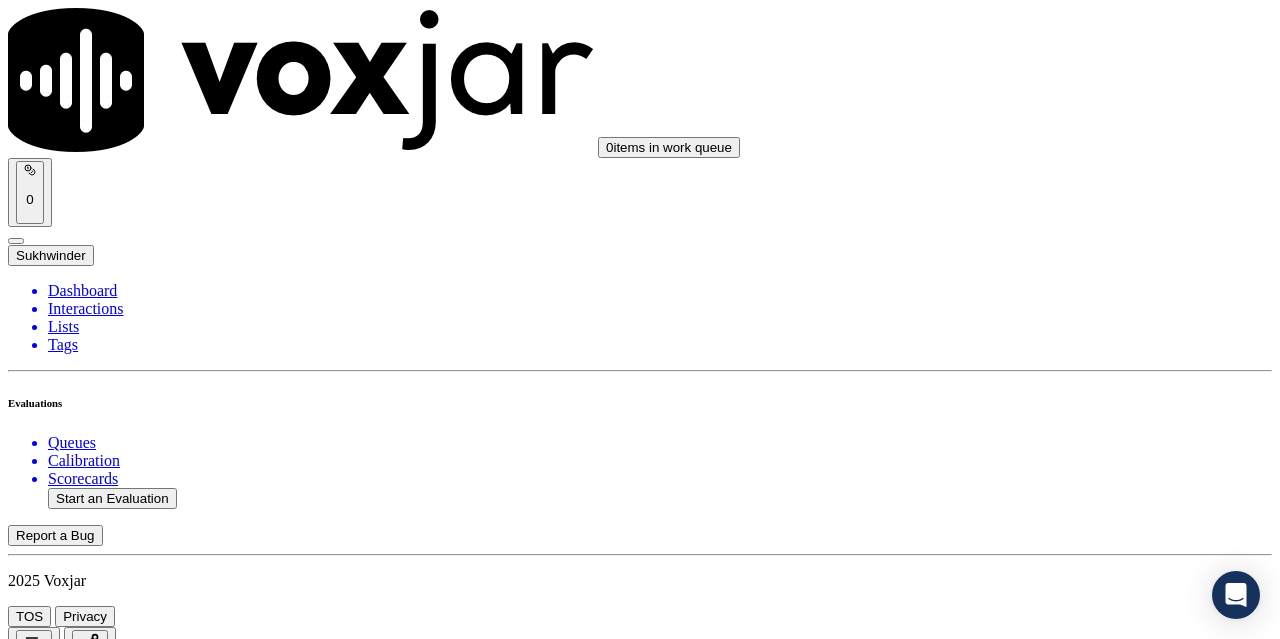 scroll, scrollTop: 3800, scrollLeft: 0, axis: vertical 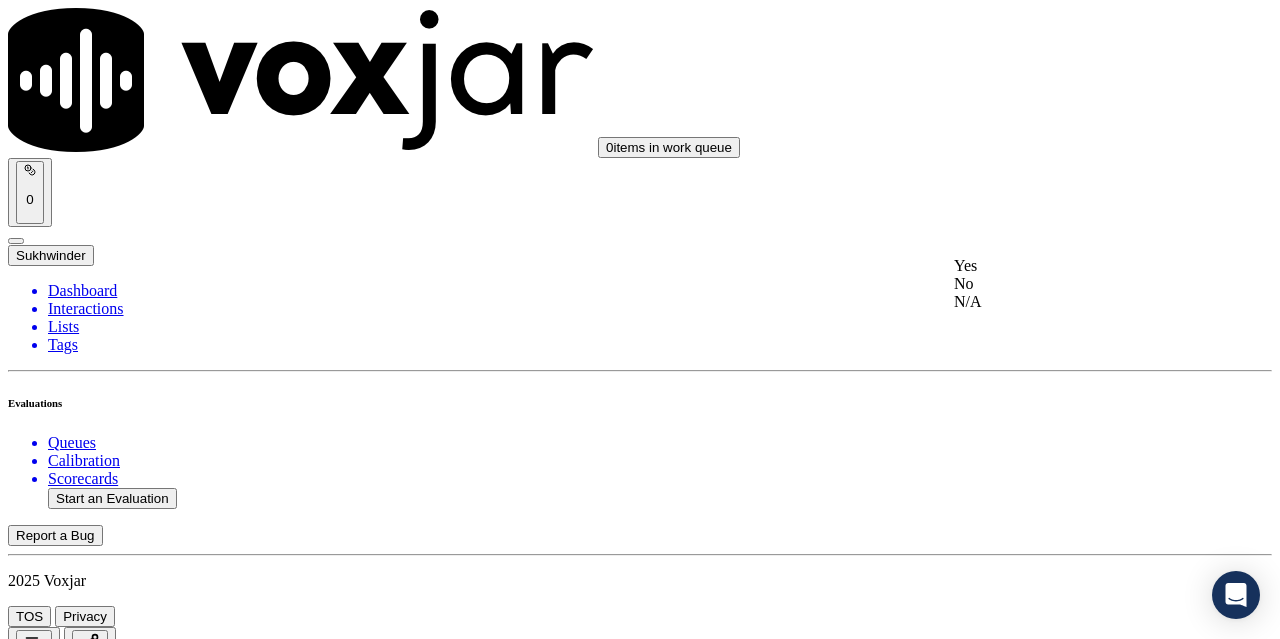 click on "Yes" at bounding box center (1067, 266) 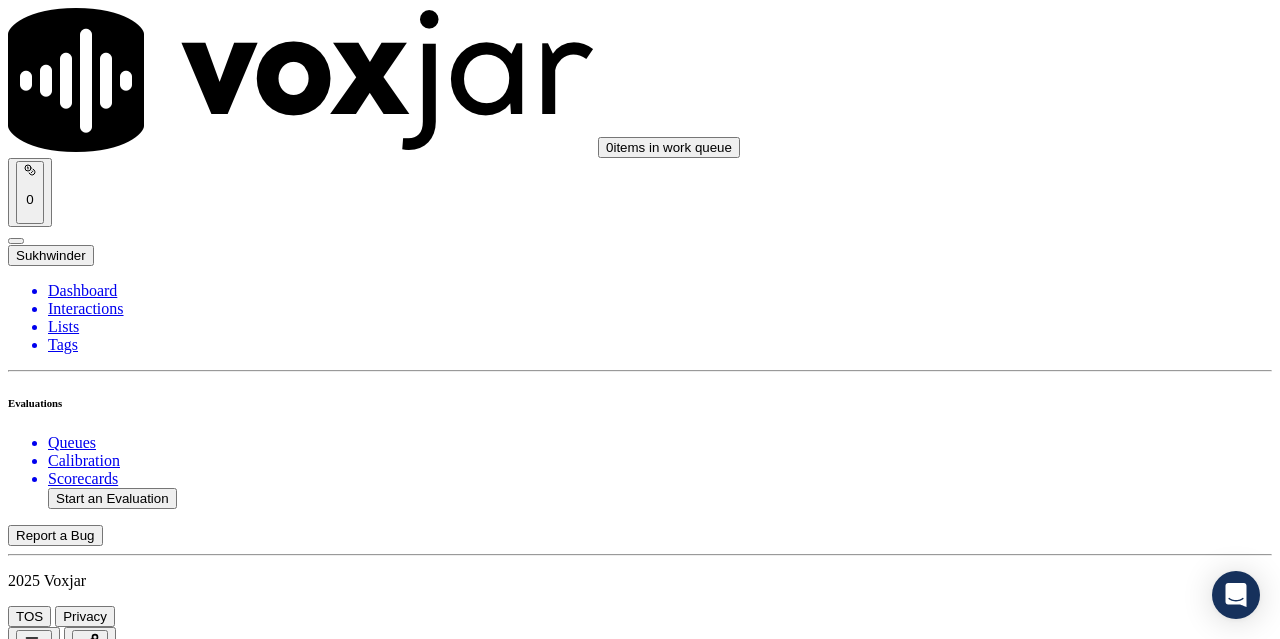 click on "Select an answer" at bounding box center [67, 5540] 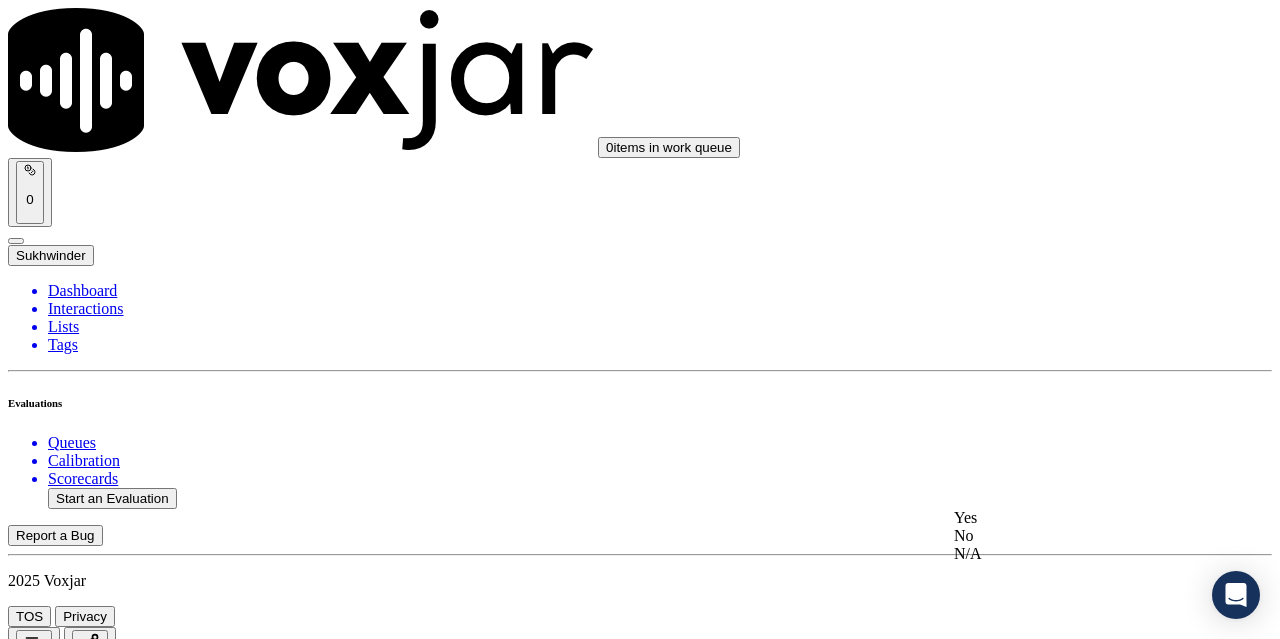 click on "Yes" at bounding box center [1067, 518] 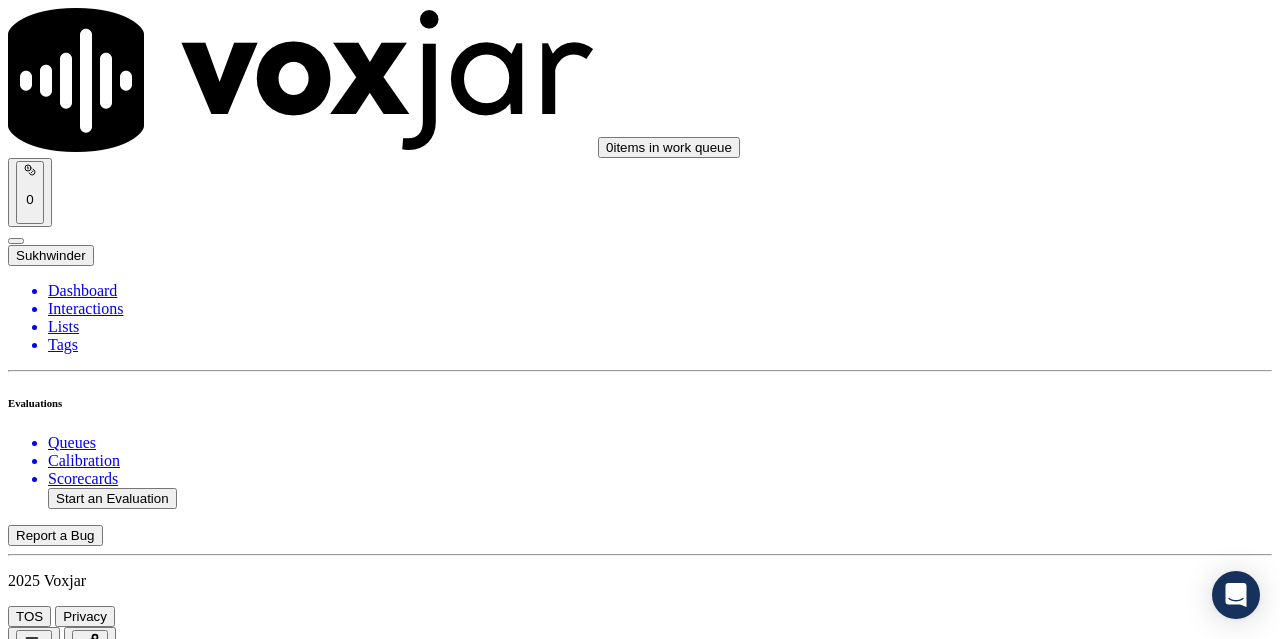 scroll, scrollTop: 4200, scrollLeft: 0, axis: vertical 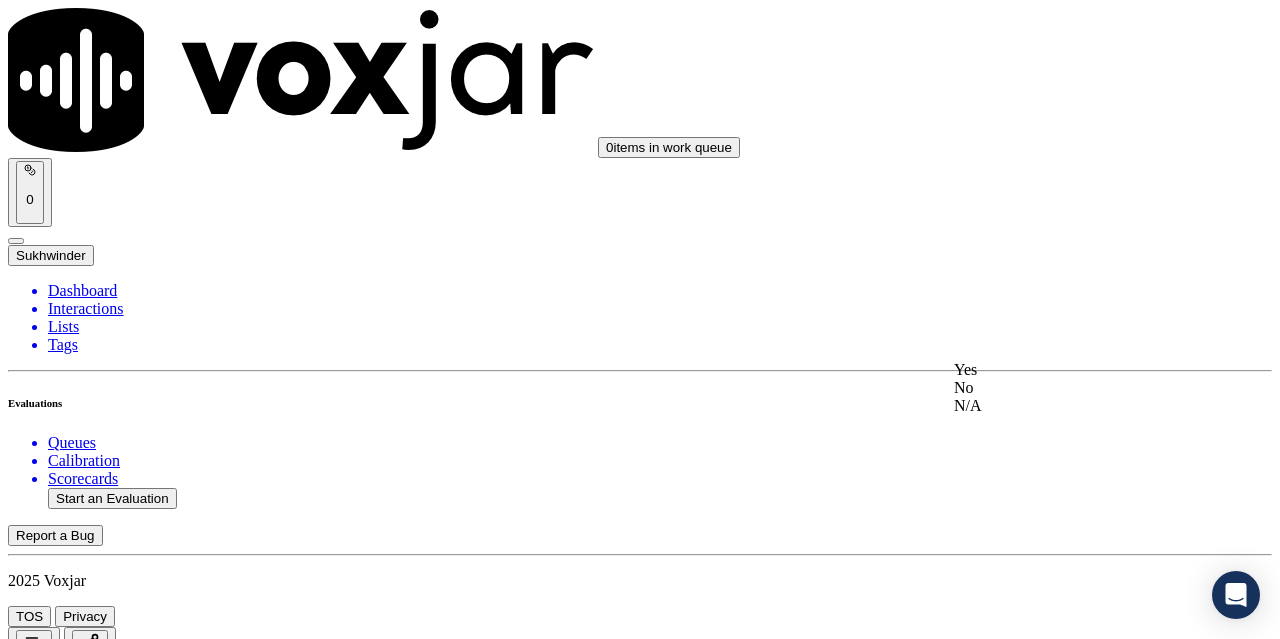 click on "Yes" at bounding box center (1067, 370) 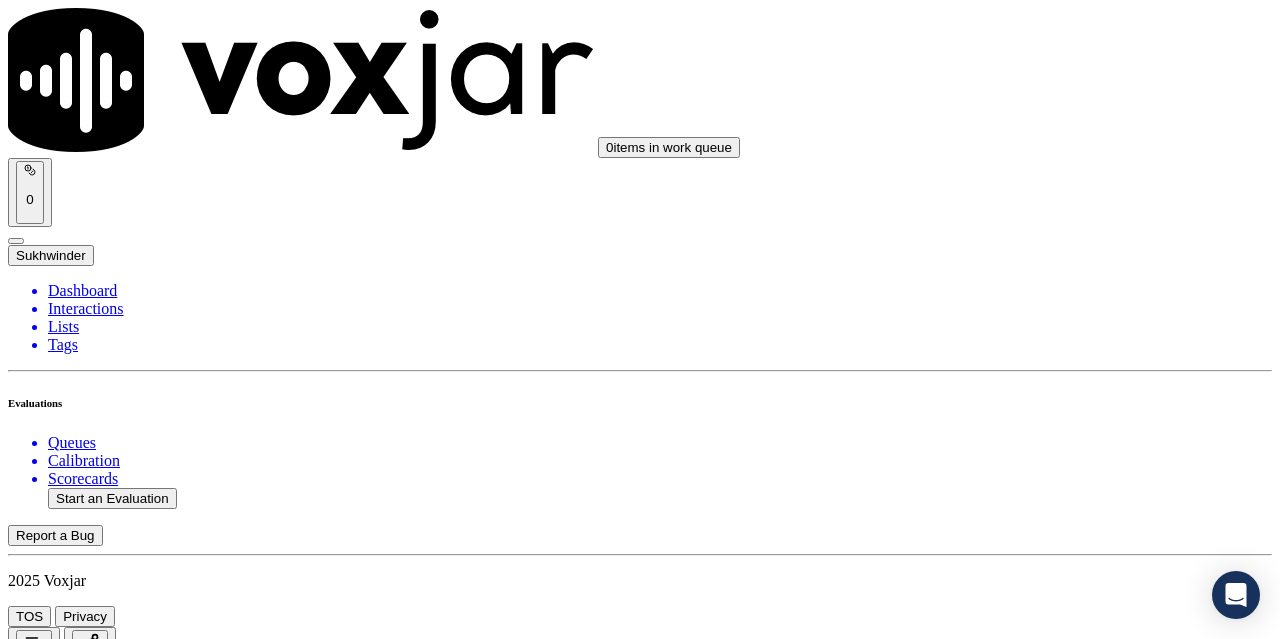 scroll, scrollTop: 4500, scrollLeft: 0, axis: vertical 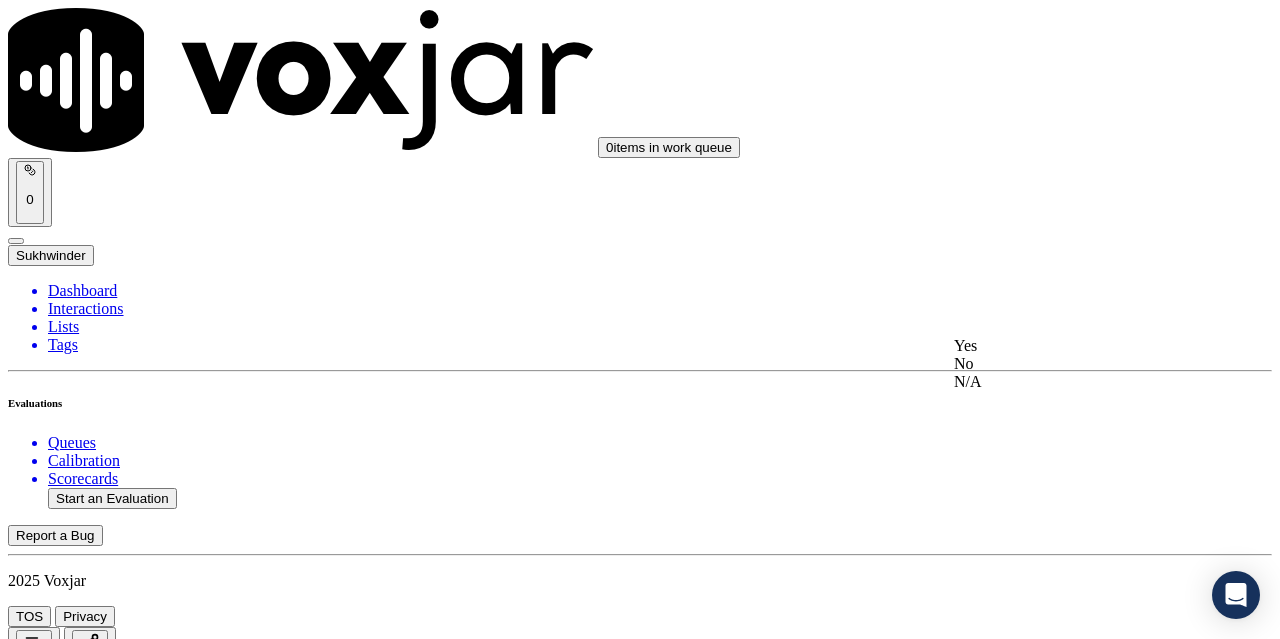 click on "Yes" at bounding box center [1067, 346] 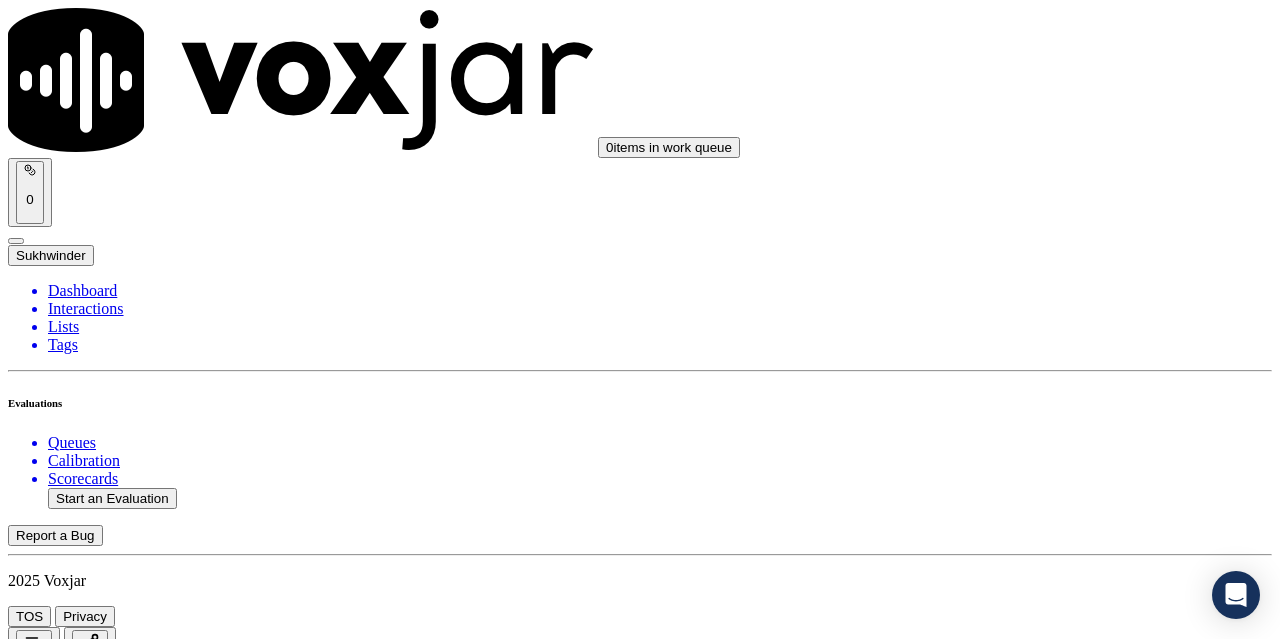 scroll, scrollTop: 4800, scrollLeft: 0, axis: vertical 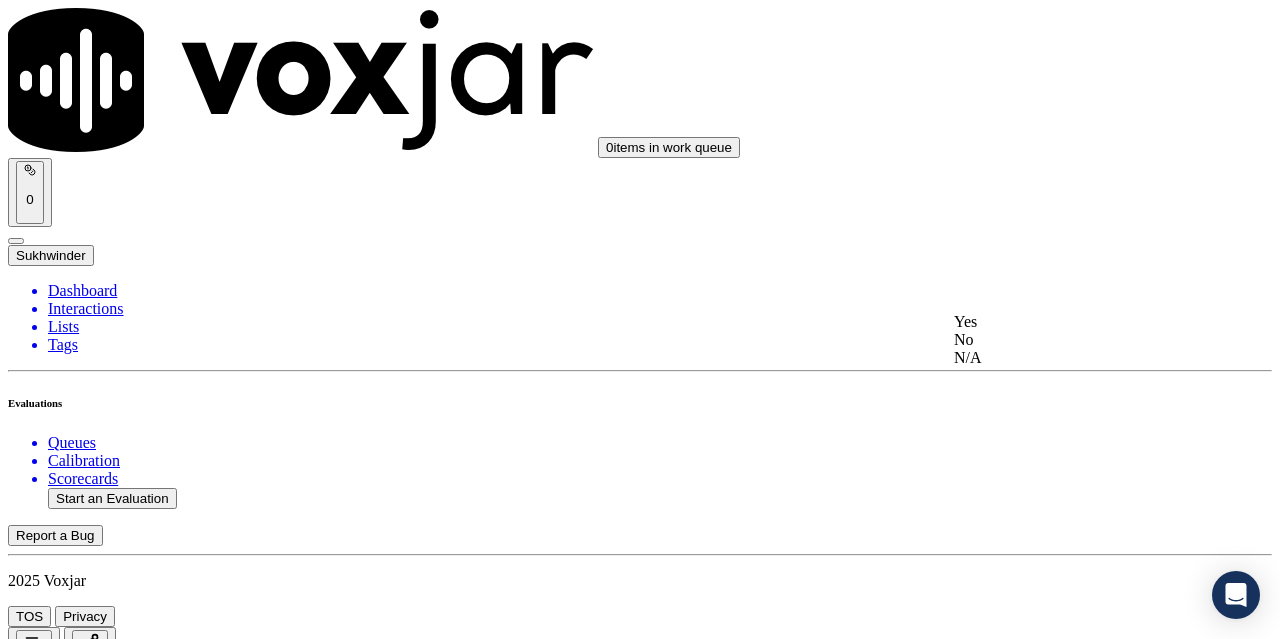 click on "Yes" at bounding box center [1067, 322] 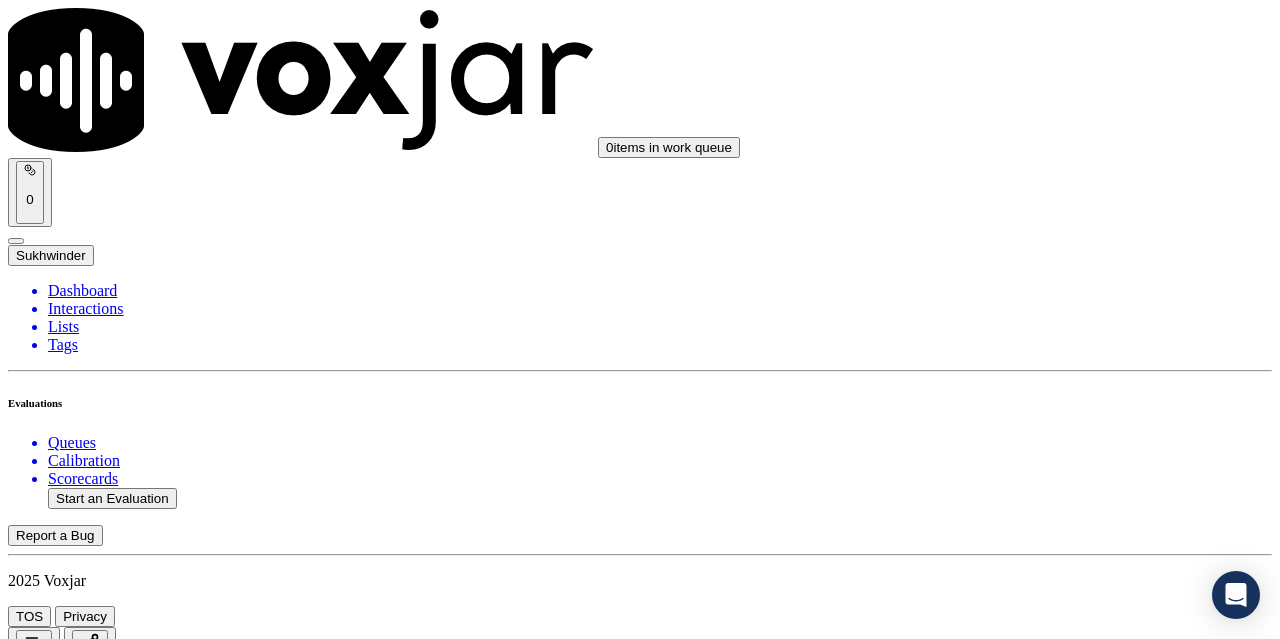 scroll, scrollTop: 5200, scrollLeft: 0, axis: vertical 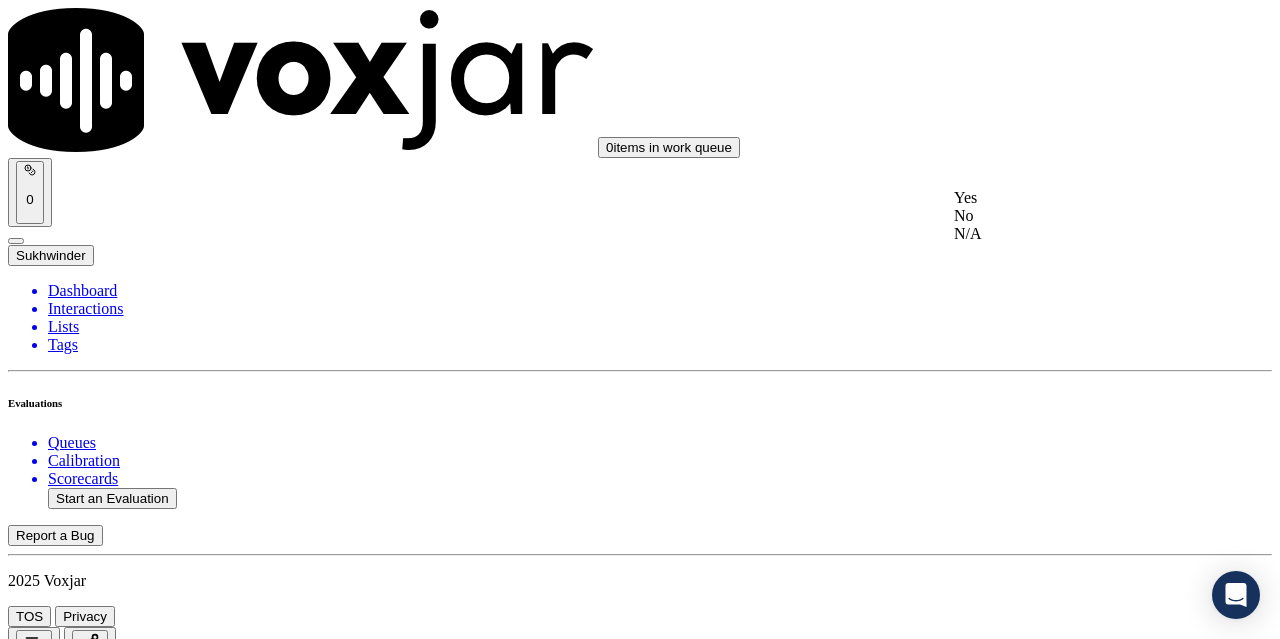click on "Yes" at bounding box center (1067, 198) 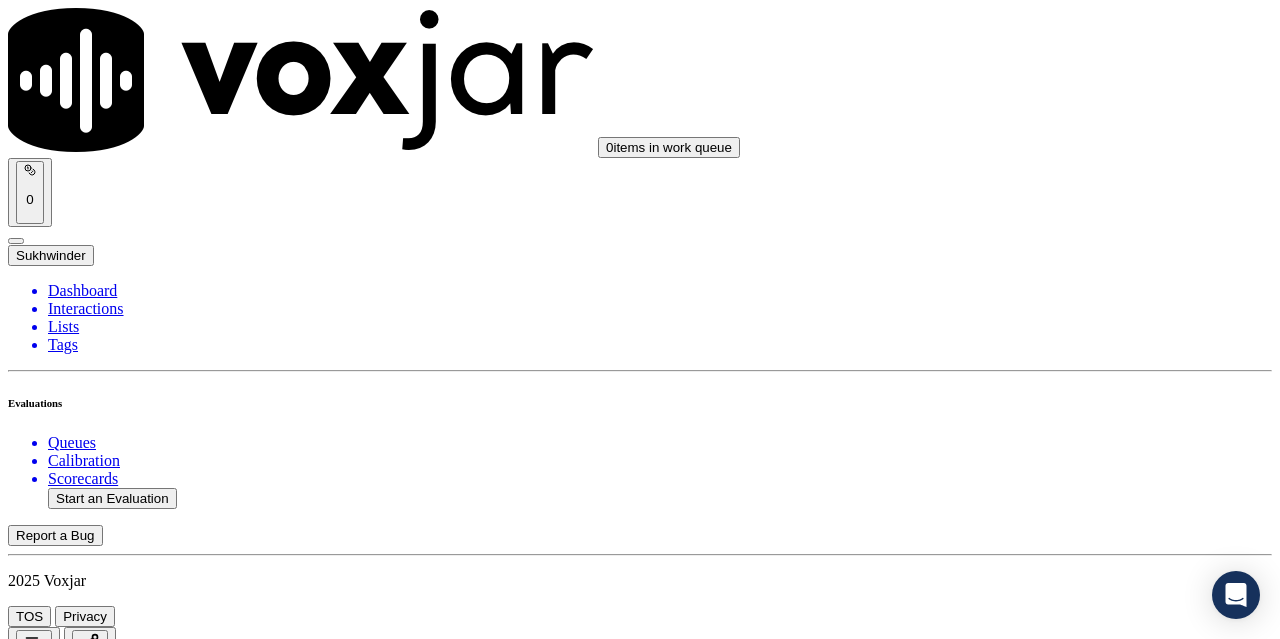 click on "Select an answer" at bounding box center [67, 6799] 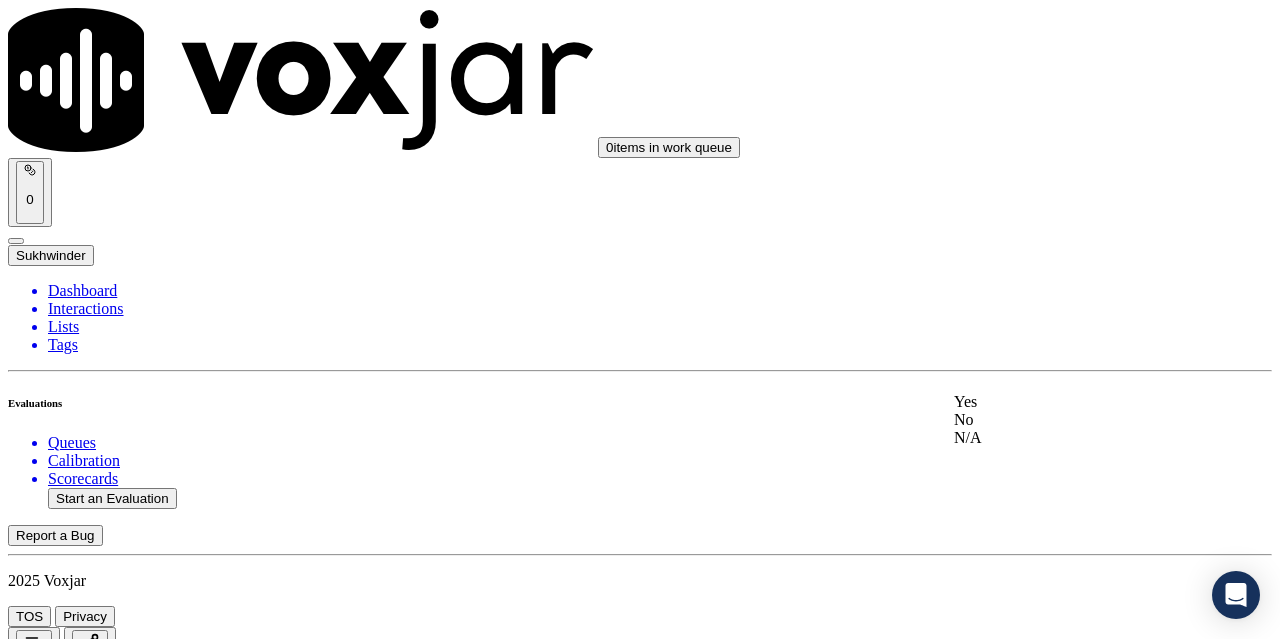 click on "Yes" at bounding box center [1067, 402] 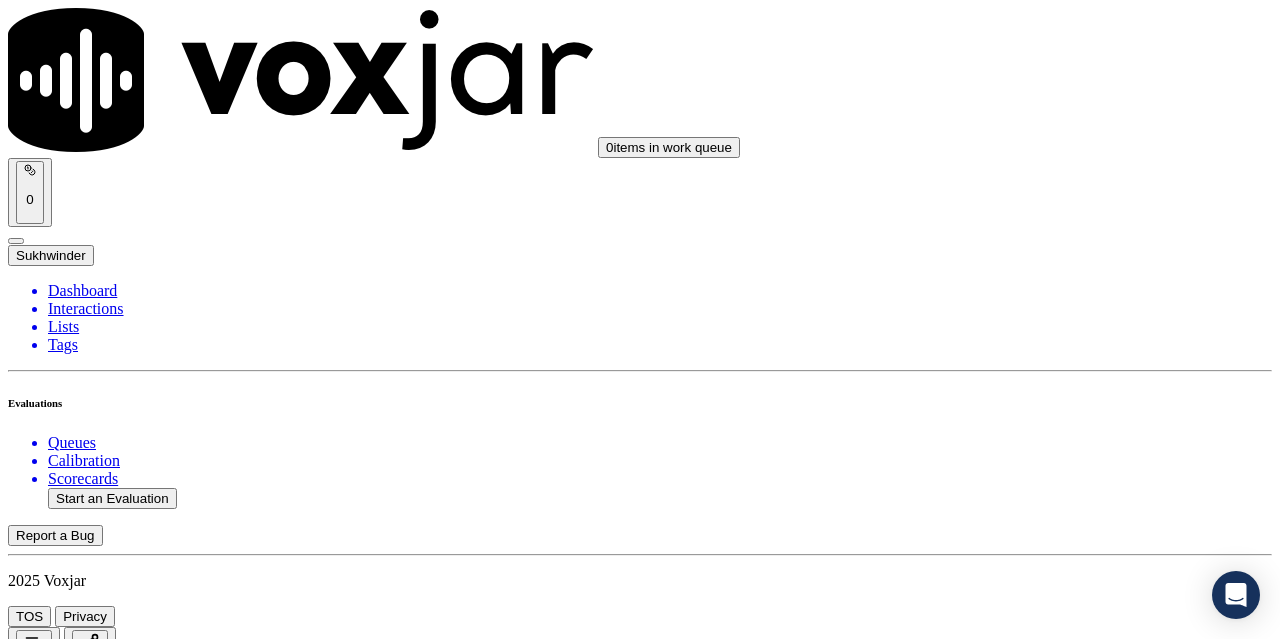 scroll, scrollTop: 5600, scrollLeft: 0, axis: vertical 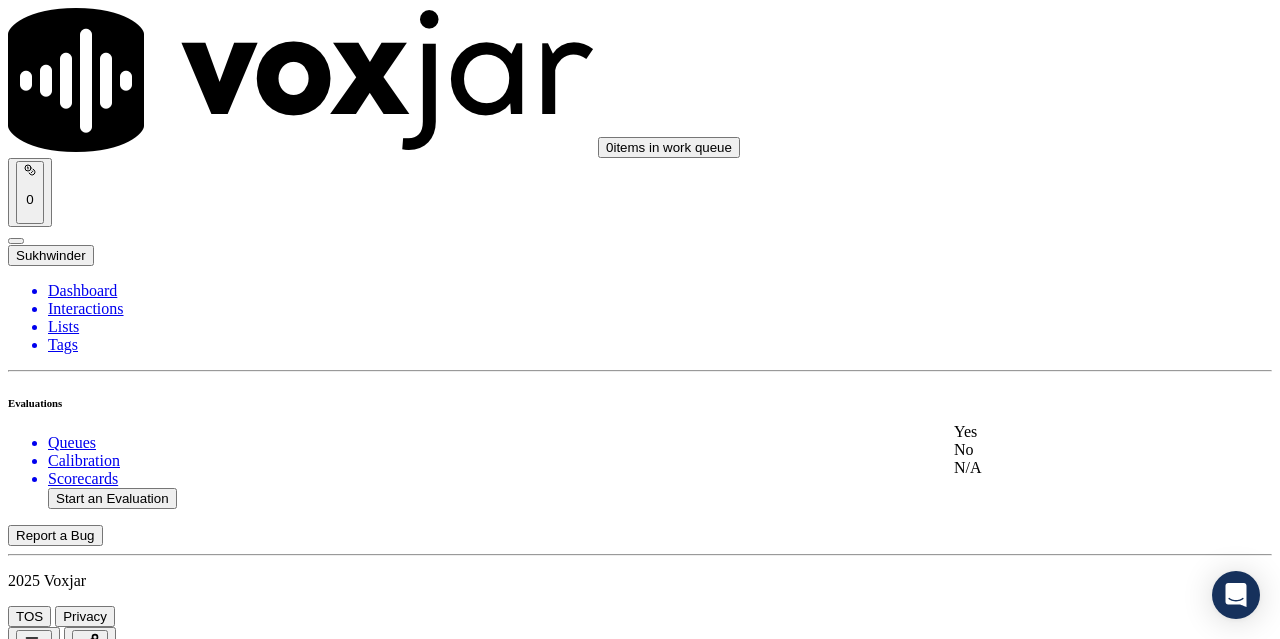 click on "Yes" at bounding box center (1067, 432) 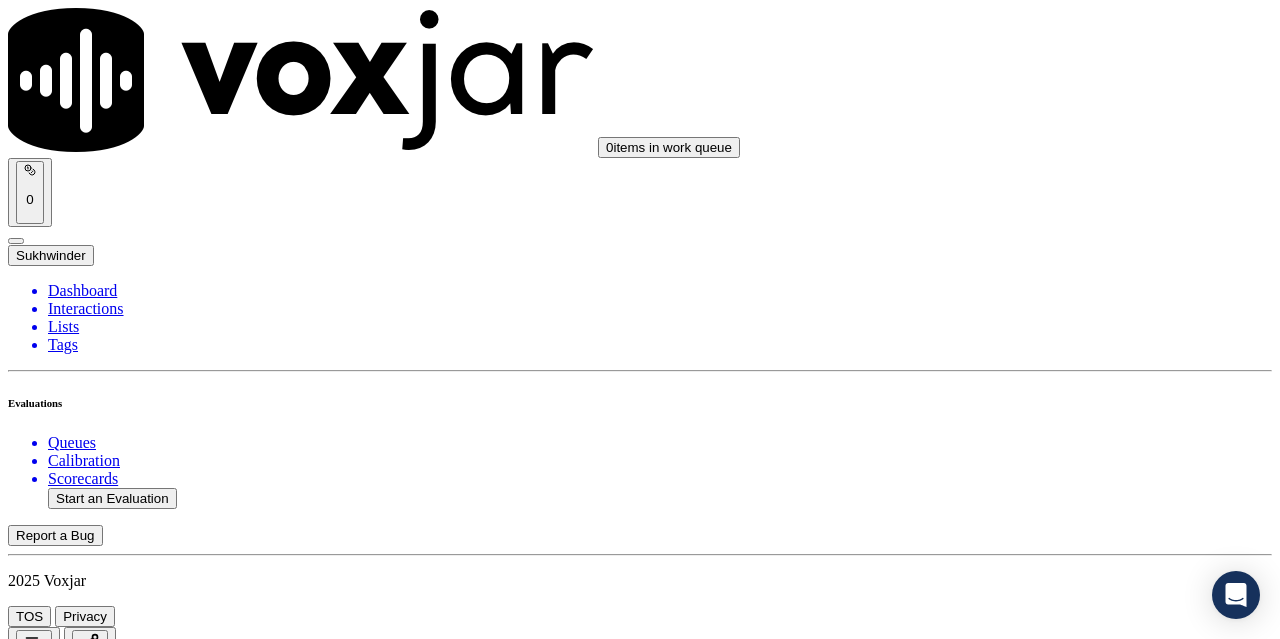 scroll, scrollTop: 5896, scrollLeft: 0, axis: vertical 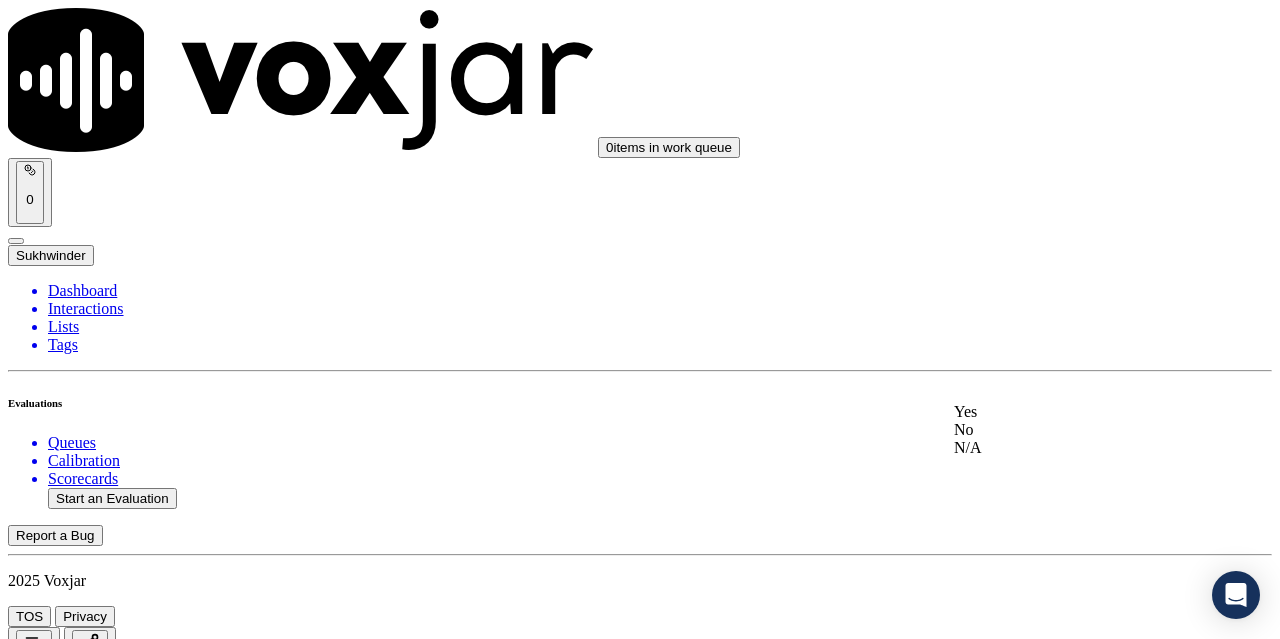 click on "Yes" at bounding box center (1067, 412) 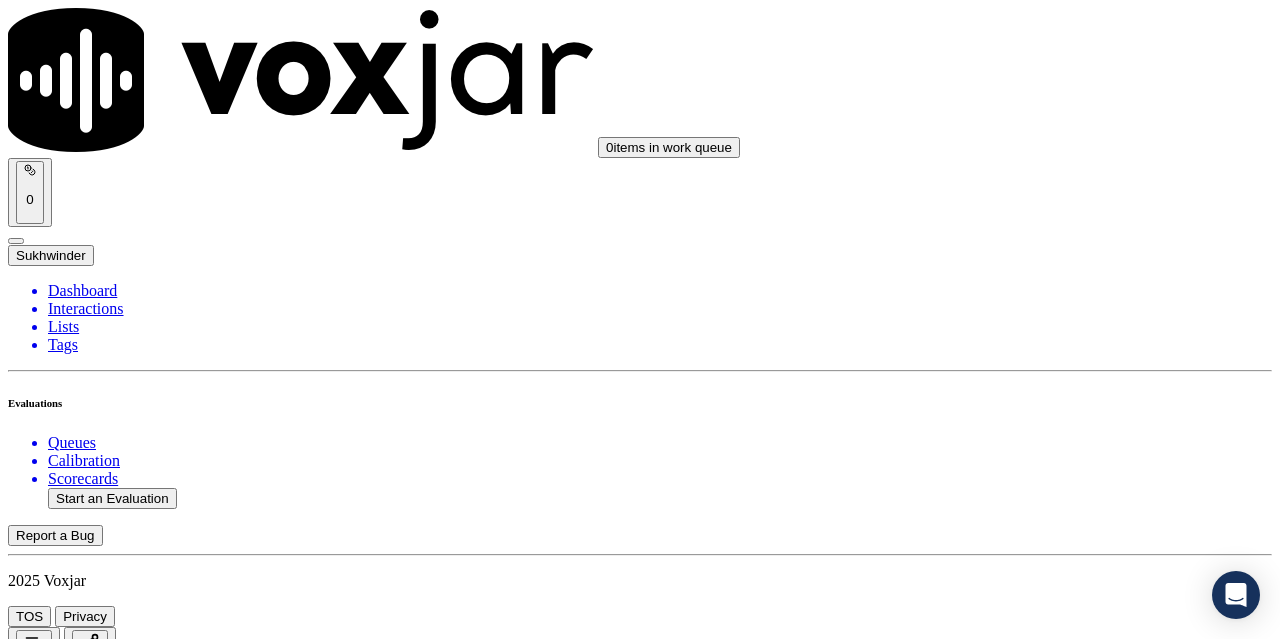 click on "Submit Scores" at bounding box center (59, 7345) 